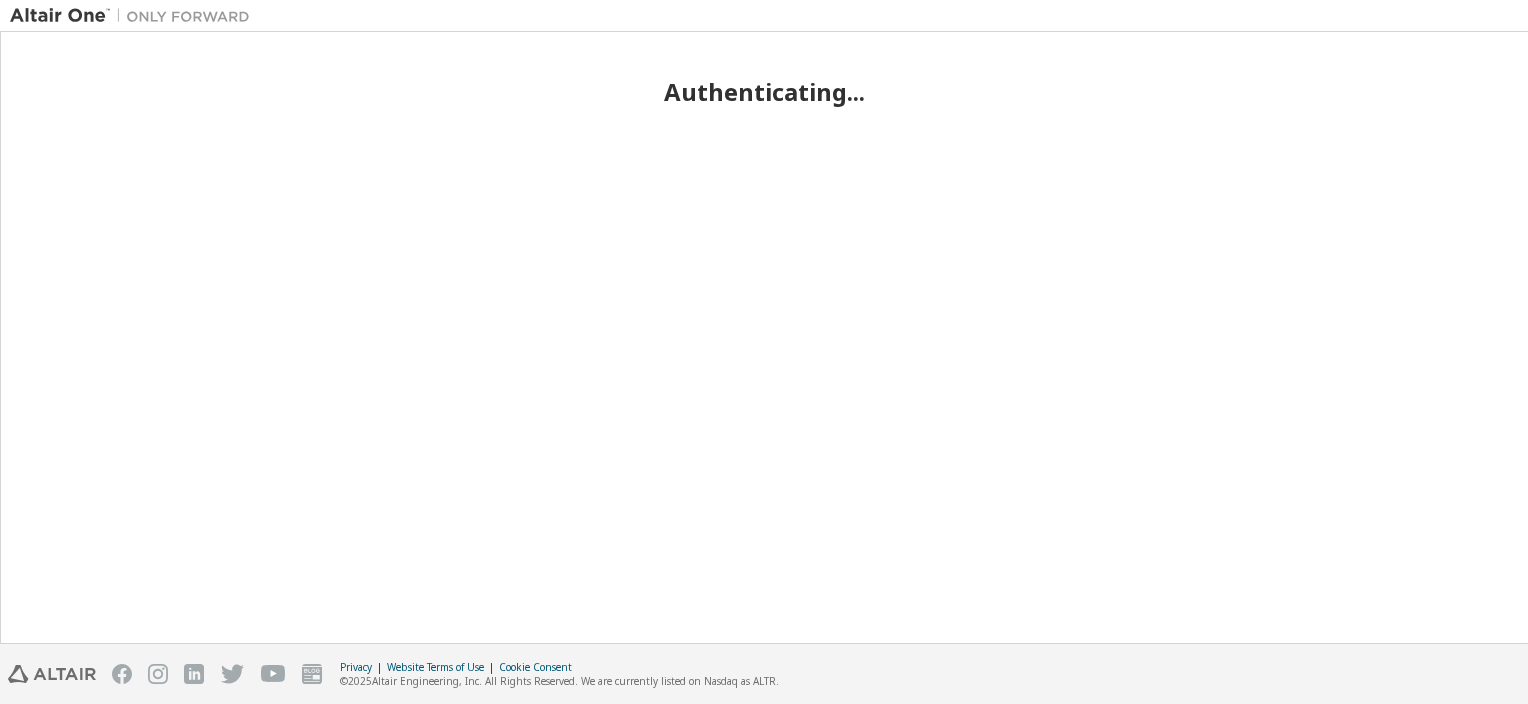 scroll, scrollTop: 0, scrollLeft: 0, axis: both 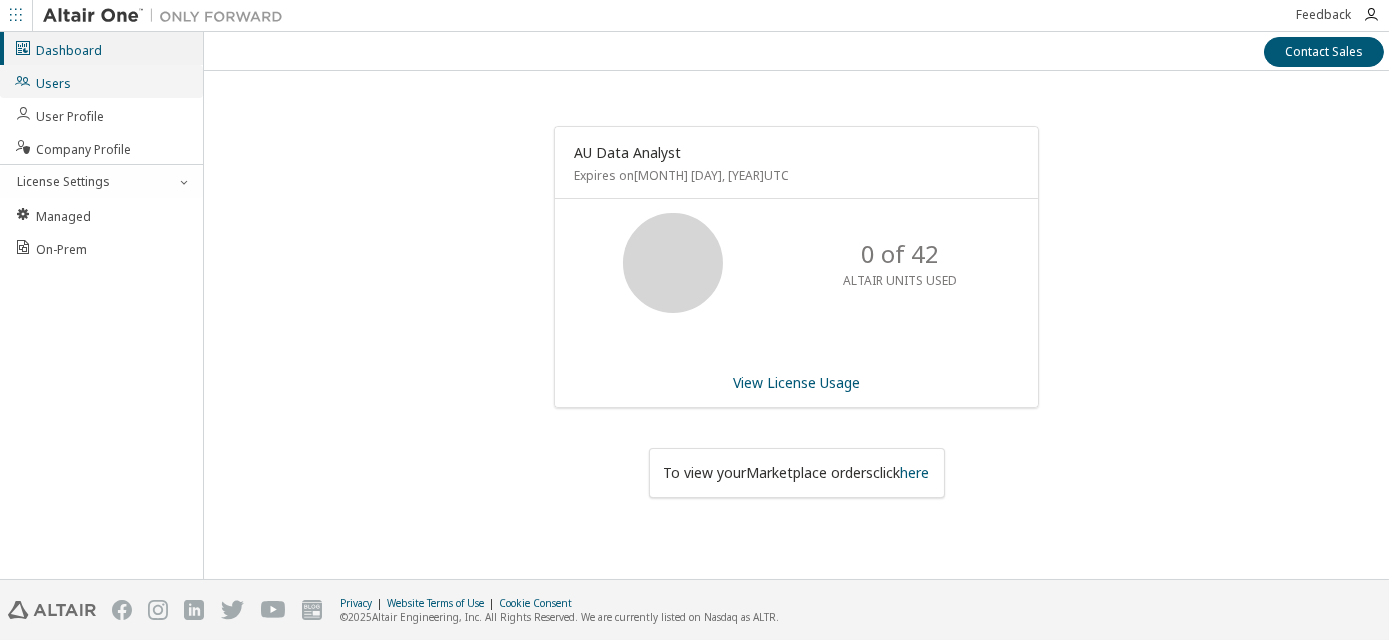 click on "Users" at bounding box center [101, 81] 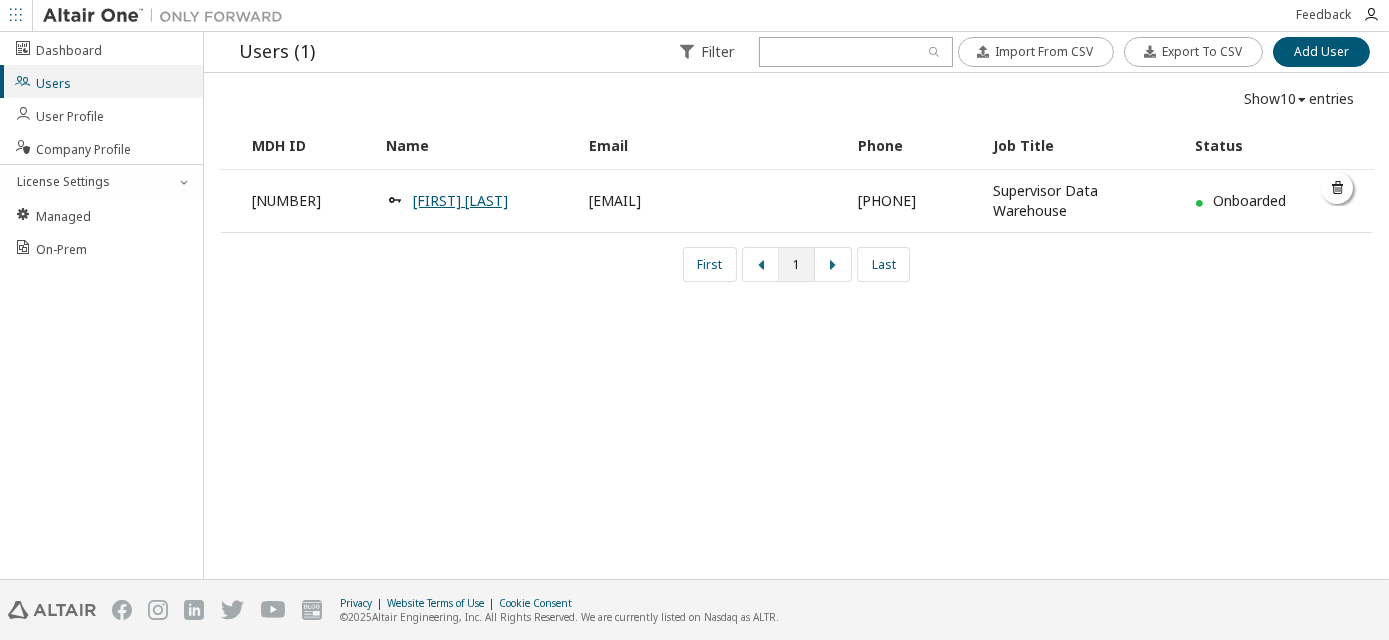 click on "[FIRST] [LAST]" at bounding box center (460, 200) 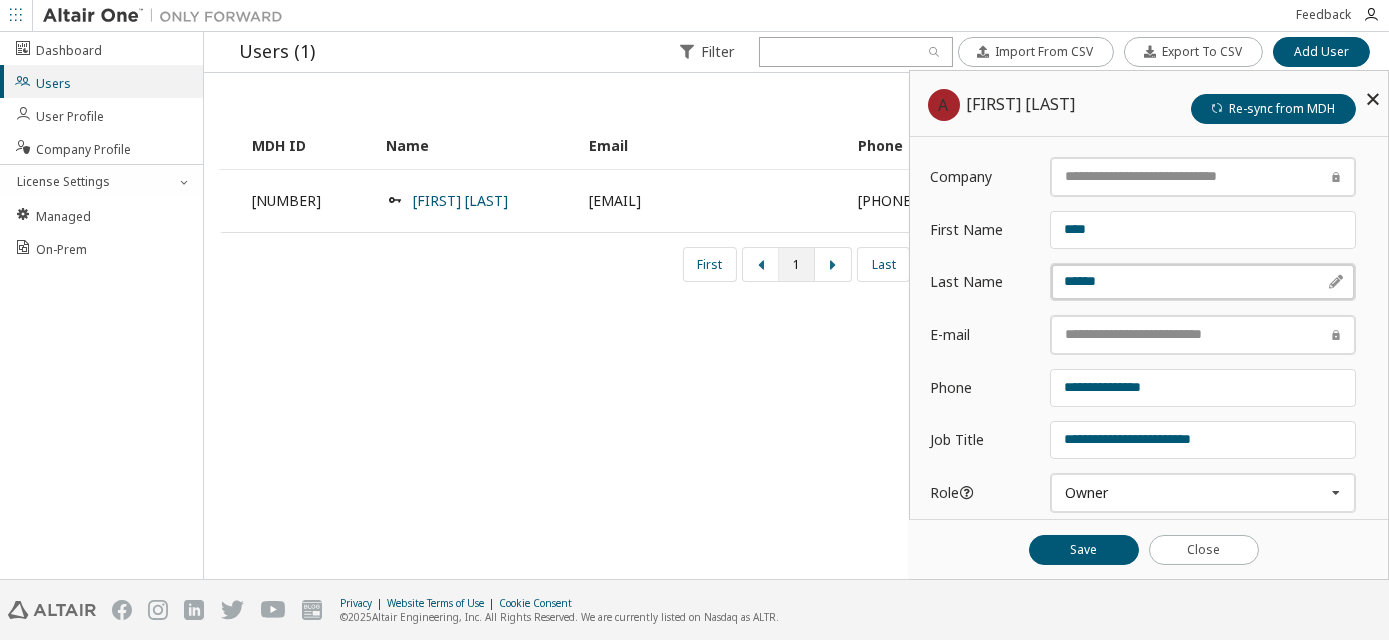 scroll, scrollTop: 1, scrollLeft: 0, axis: vertical 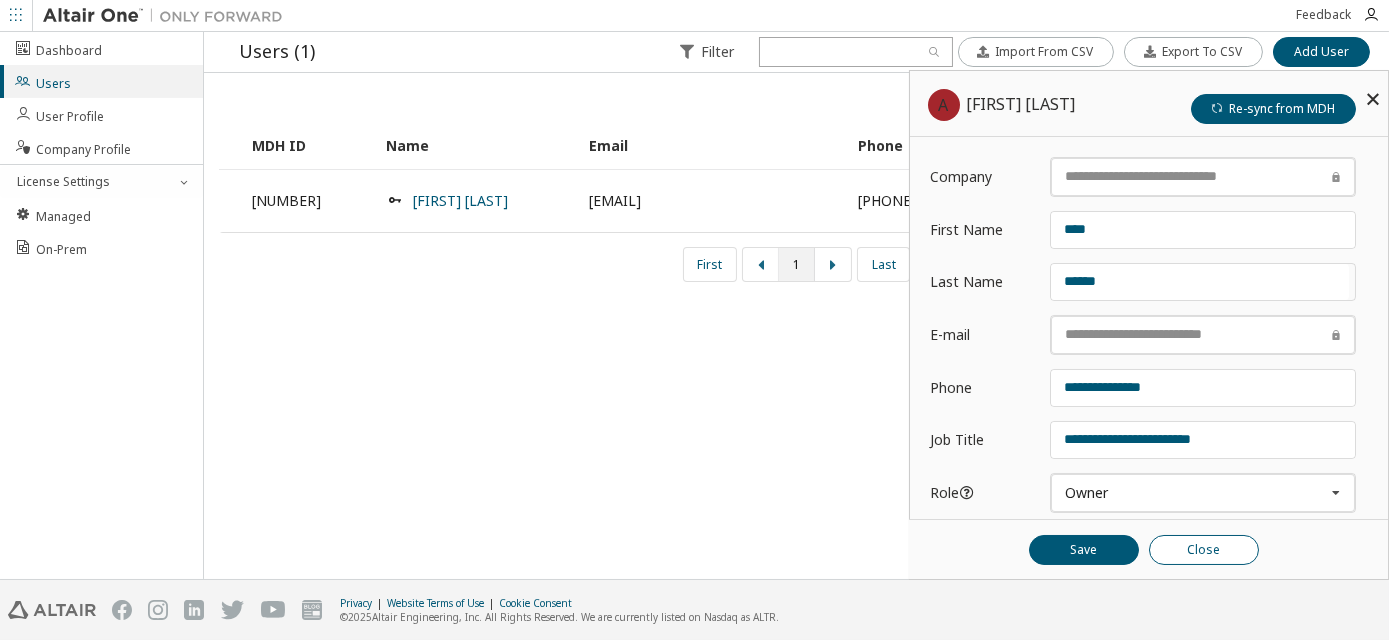 click on "Close" at bounding box center (1204, 550) 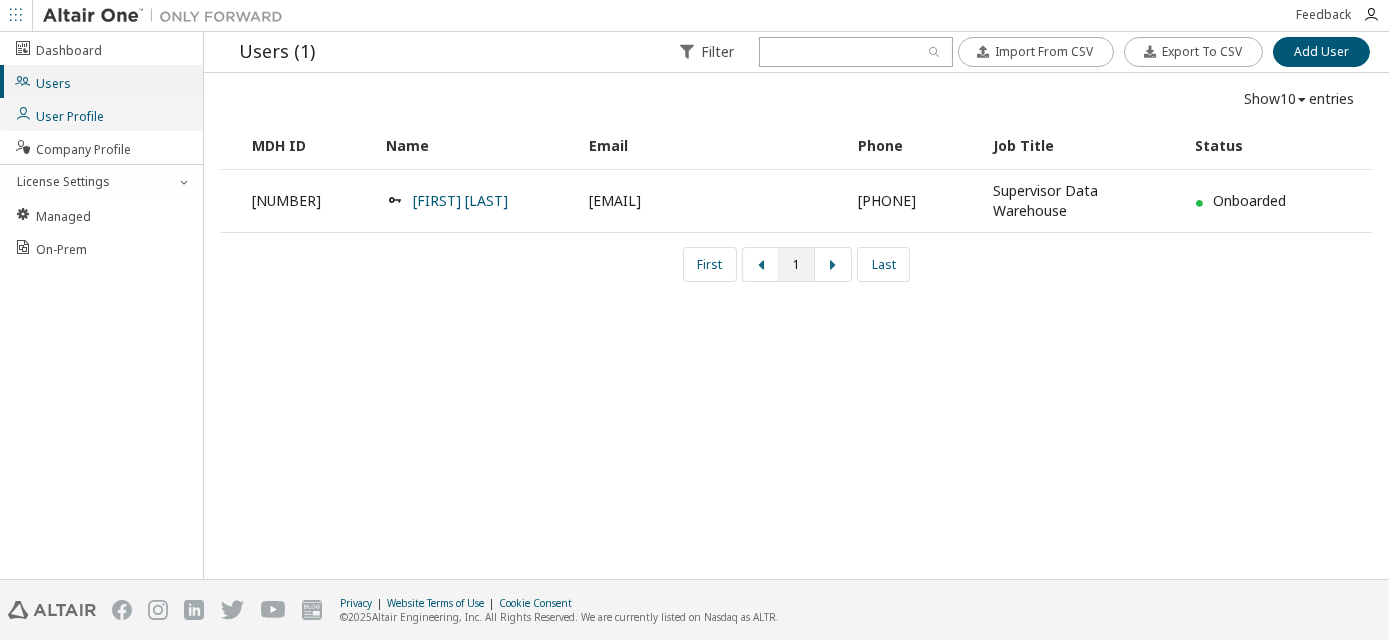 click on "User Profile" at bounding box center [59, 114] 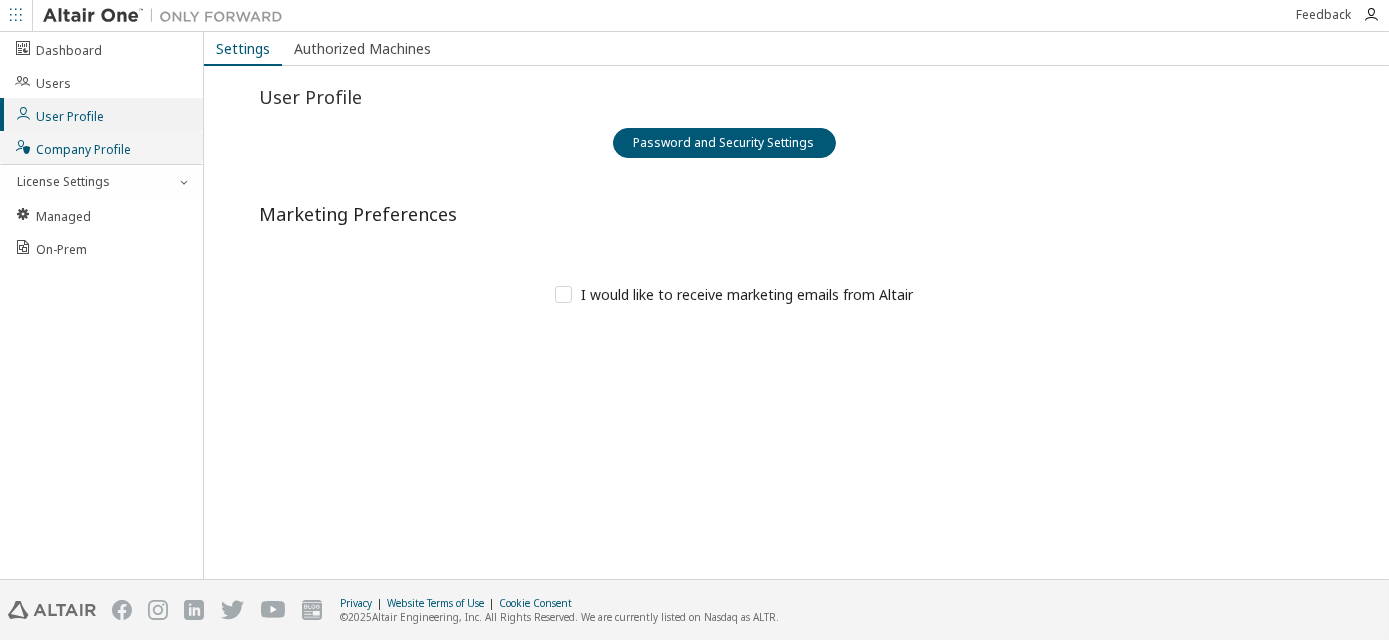 click on "Company Profile" at bounding box center [72, 147] 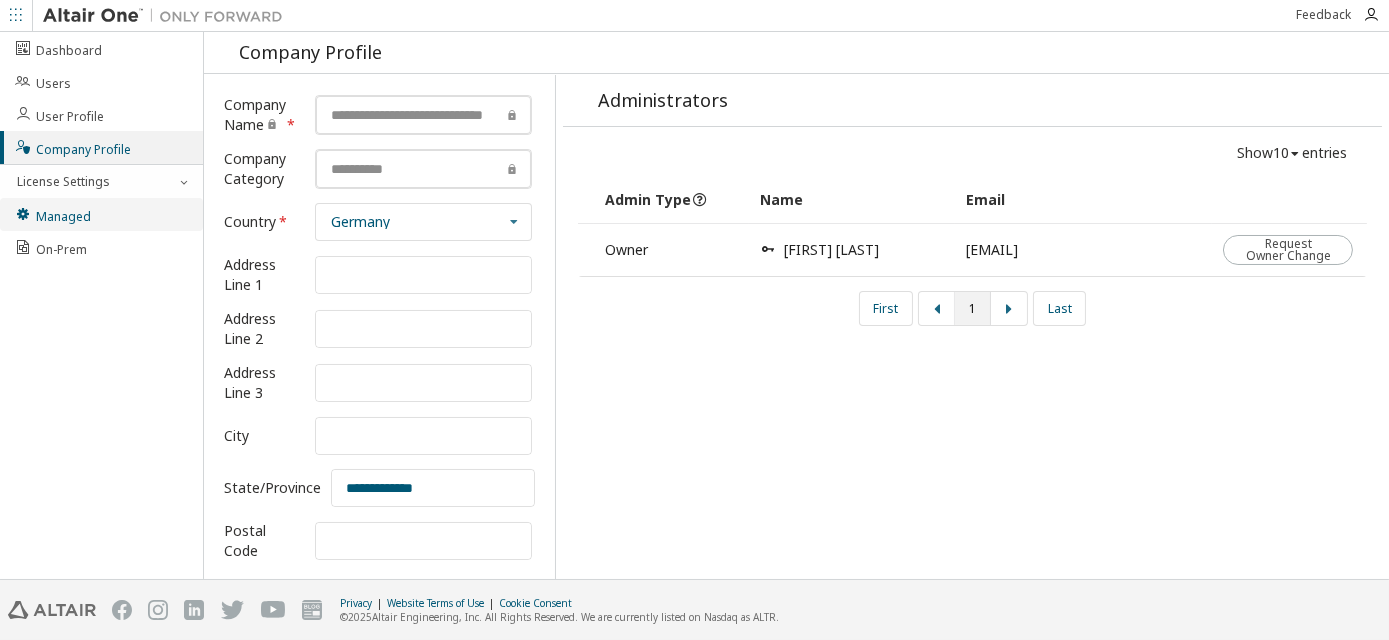 click on "Managed" at bounding box center [52, 214] 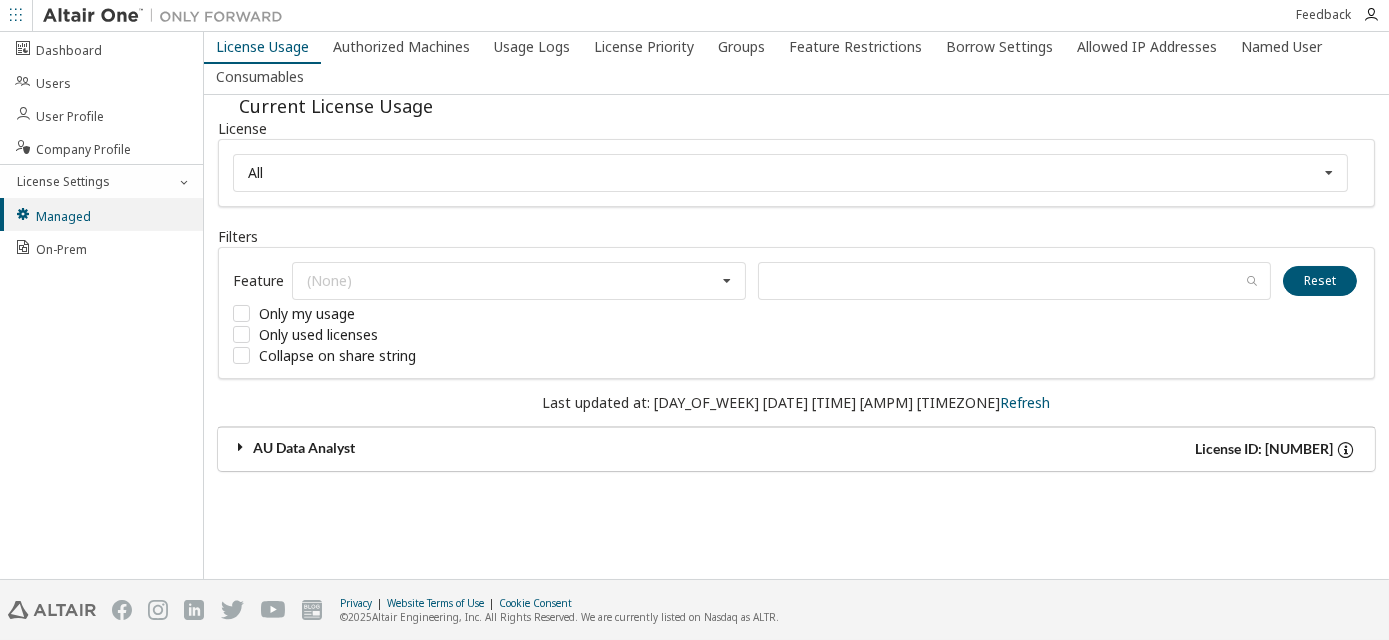 click at bounding box center (241, 447) 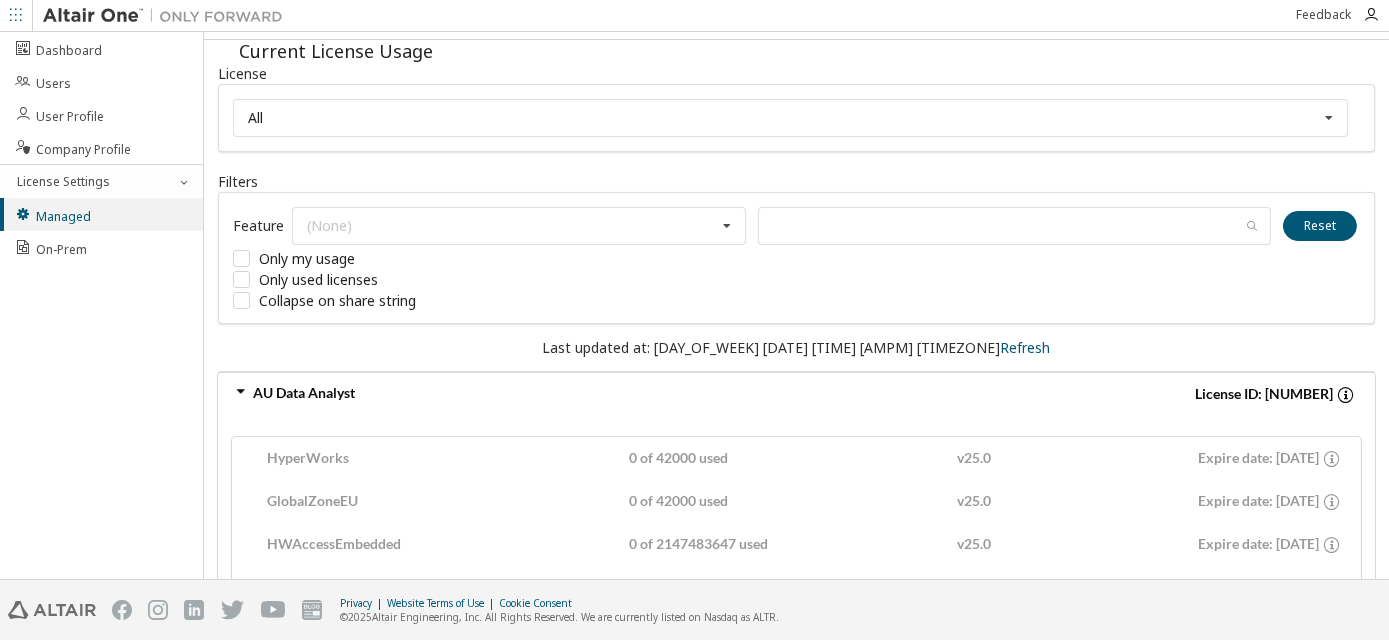 scroll, scrollTop: 0, scrollLeft: 0, axis: both 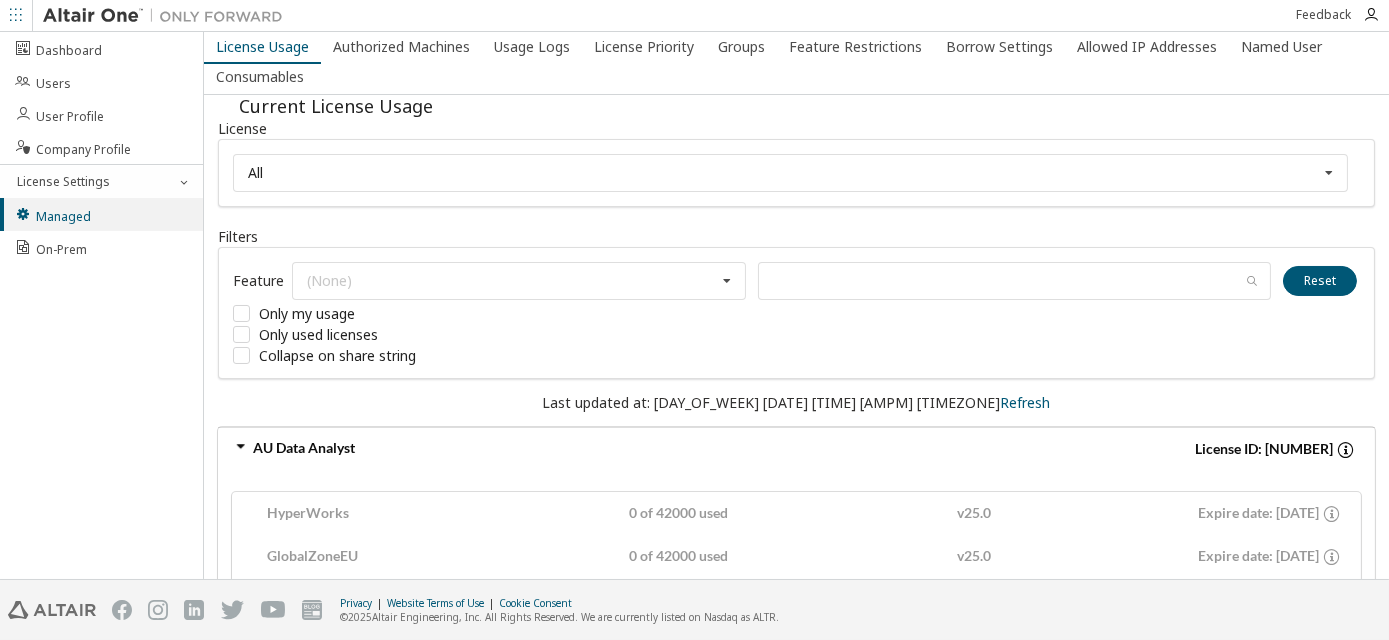 click on "Current License Usage" at bounding box center (800, 106) 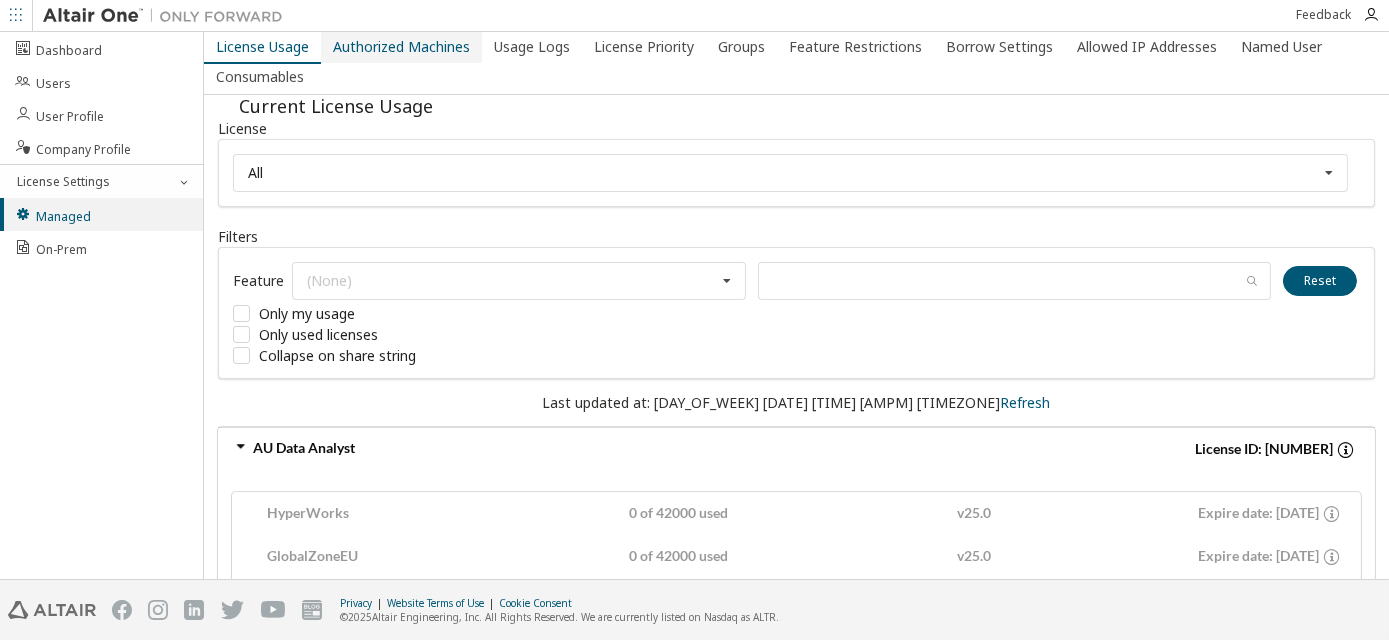 click on "Authorized Machines" at bounding box center (401, 47) 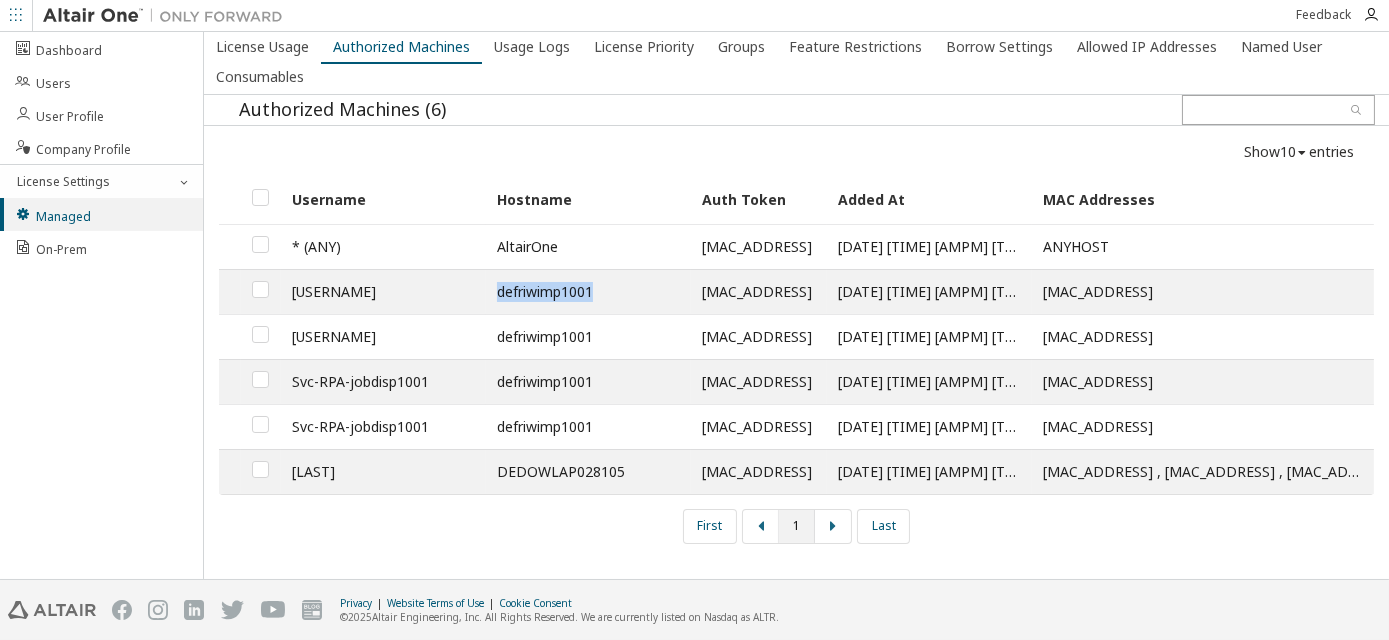 drag, startPoint x: 491, startPoint y: 289, endPoint x: 624, endPoint y: 289, distance: 133 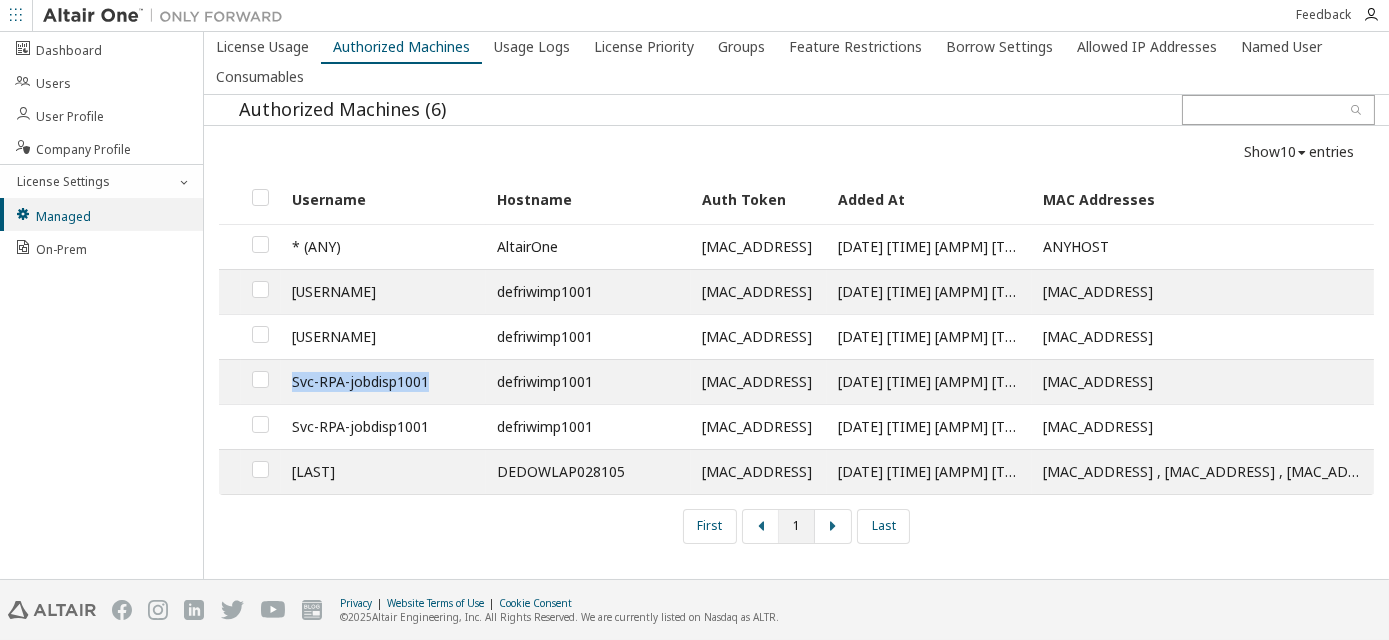 drag, startPoint x: 429, startPoint y: 381, endPoint x: 286, endPoint y: 381, distance: 143 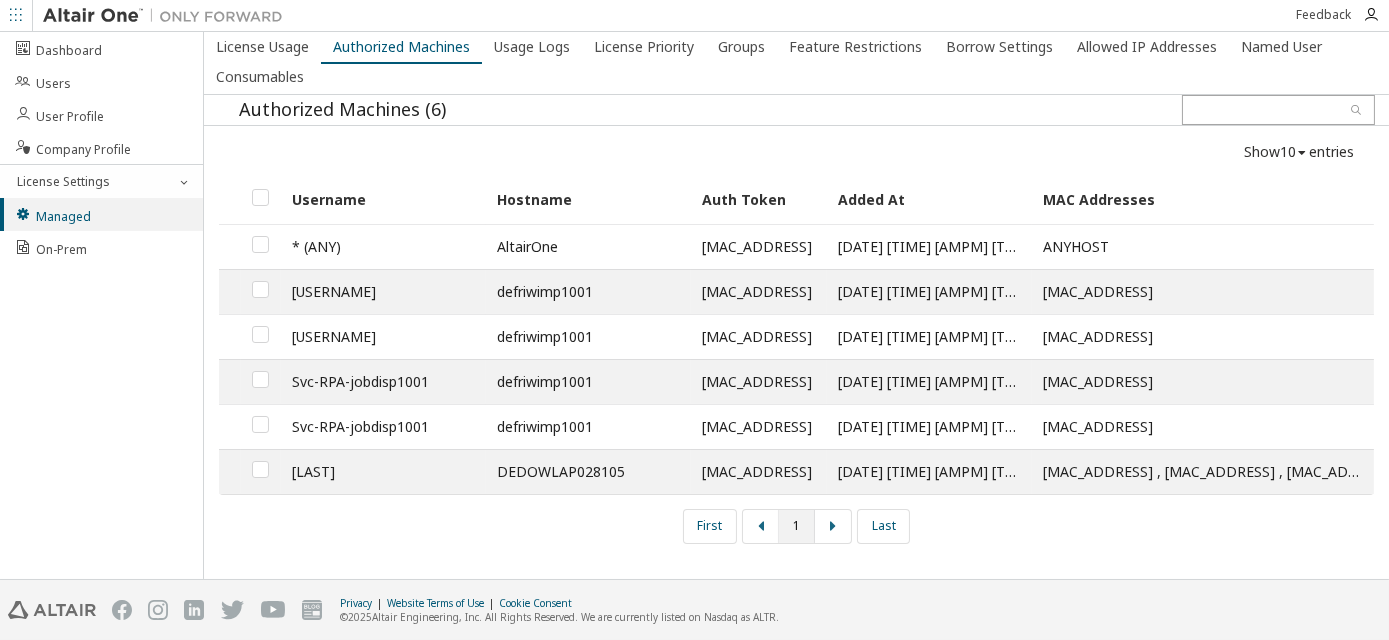 click on "First 1 Last" at bounding box center (796, 526) 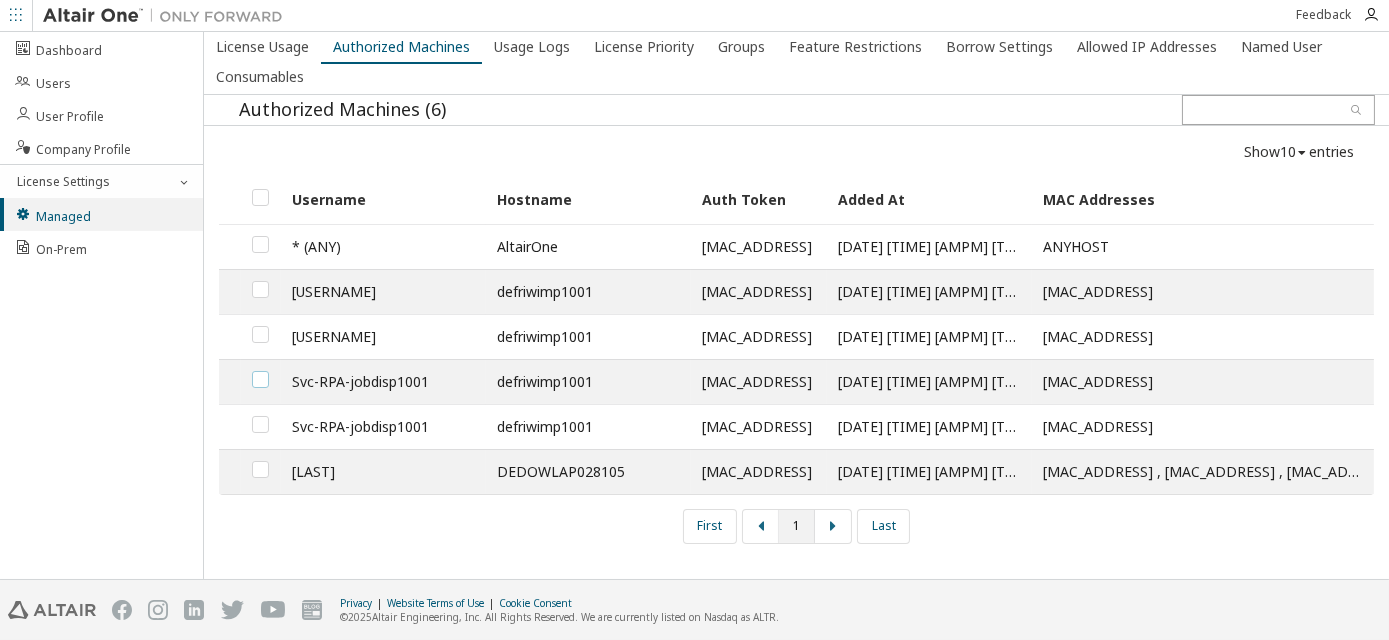 click at bounding box center (260, 371) 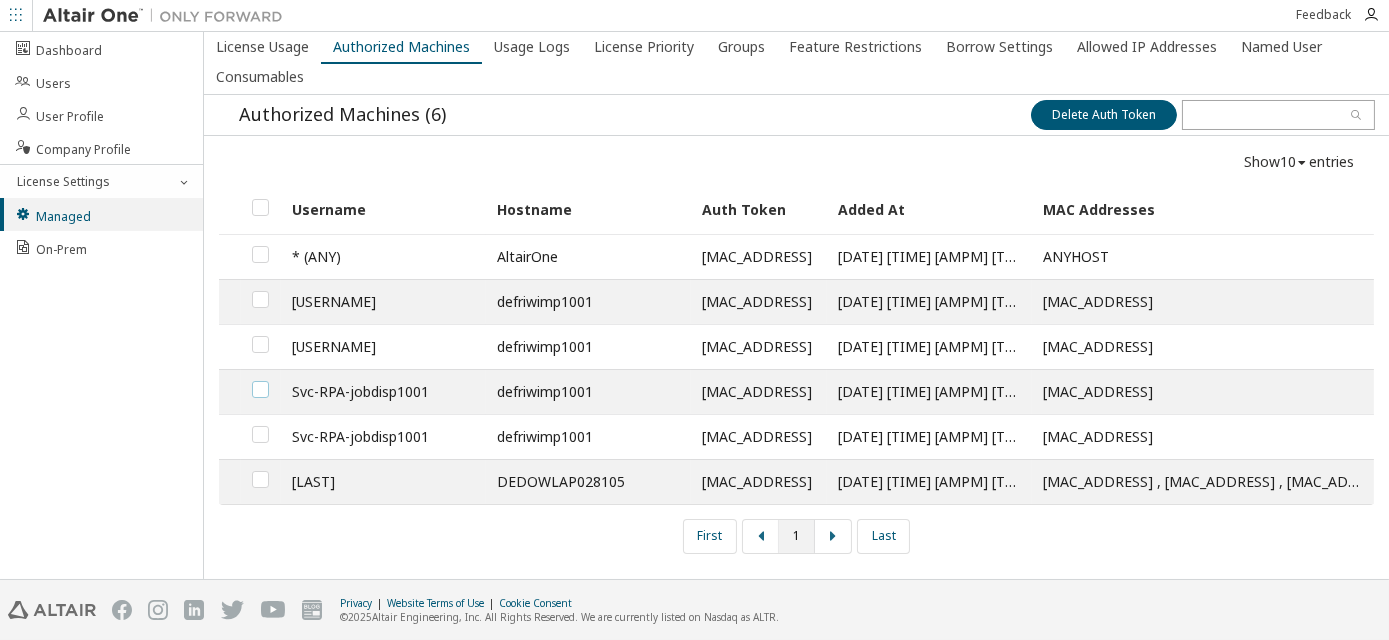 click at bounding box center (260, 381) 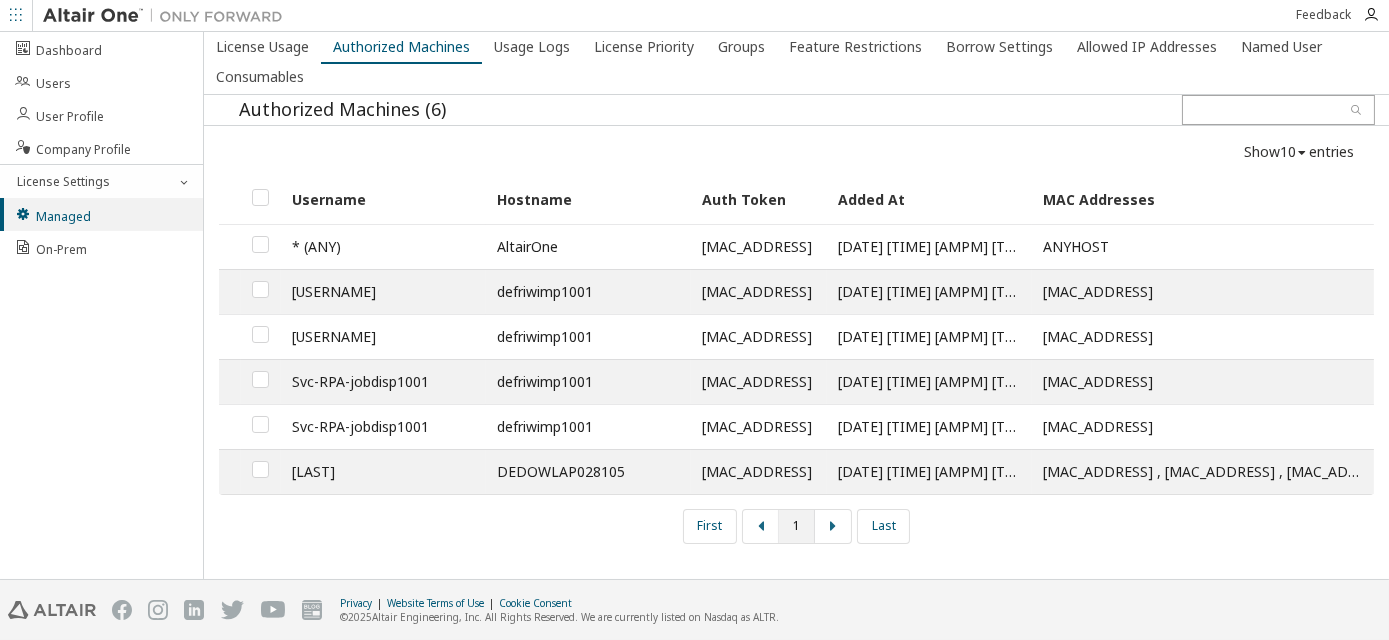 click on "AMader" at bounding box center [383, 471] 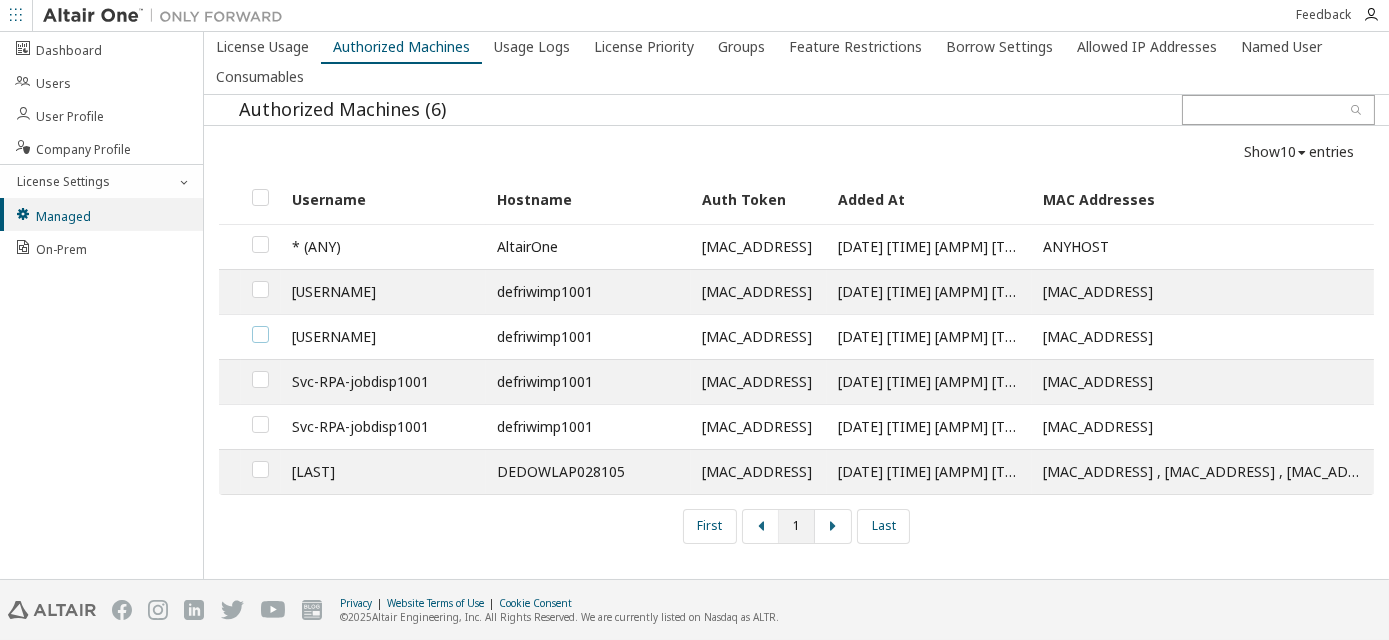 click at bounding box center (260, 326) 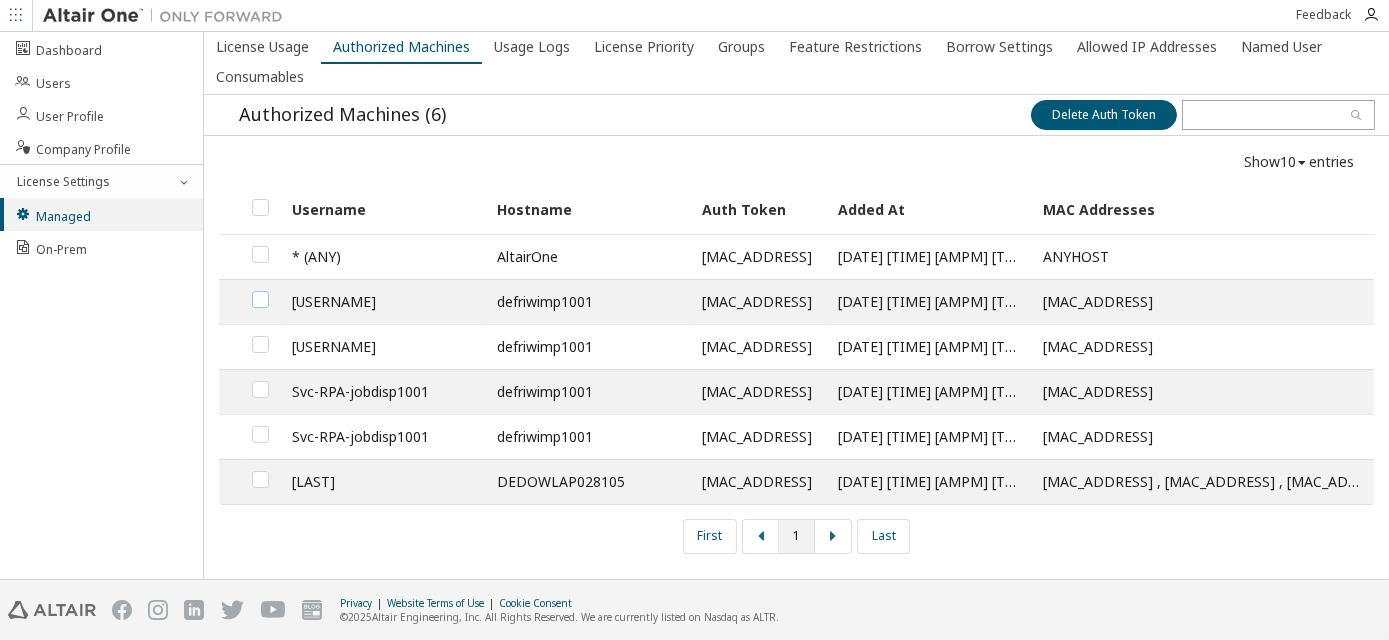 click at bounding box center [260, 291] 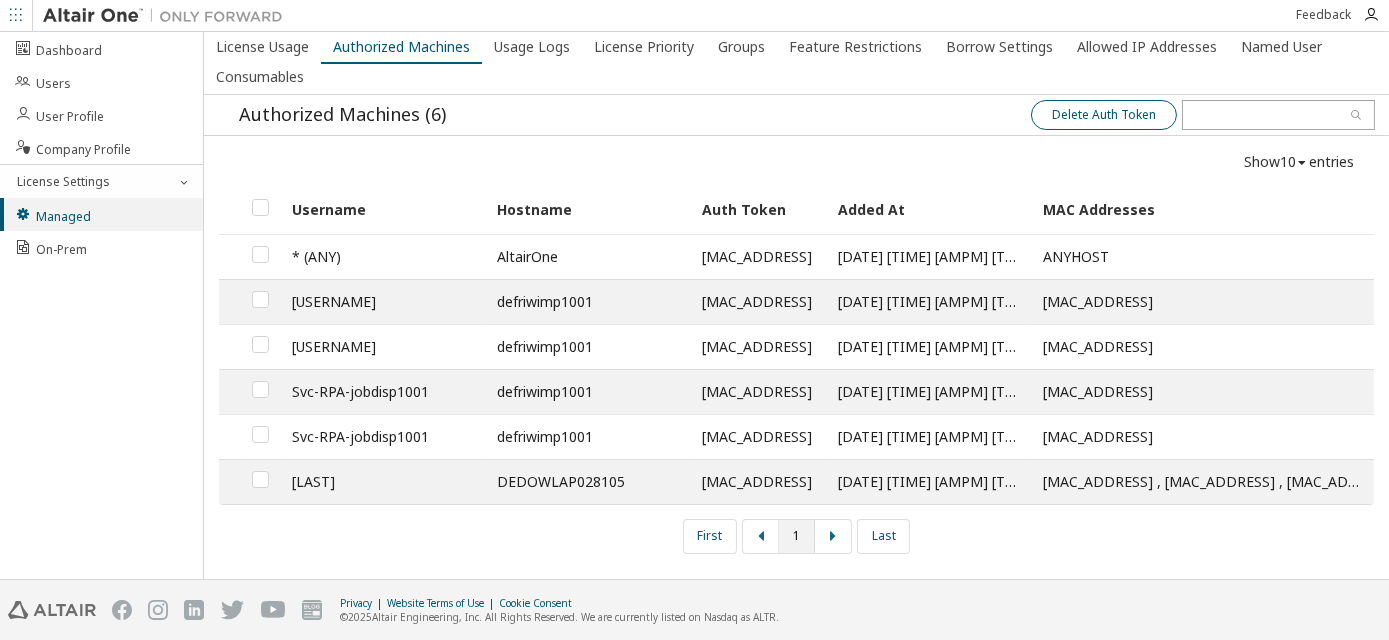 click on "Delete Auth Token" at bounding box center [1104, 115] 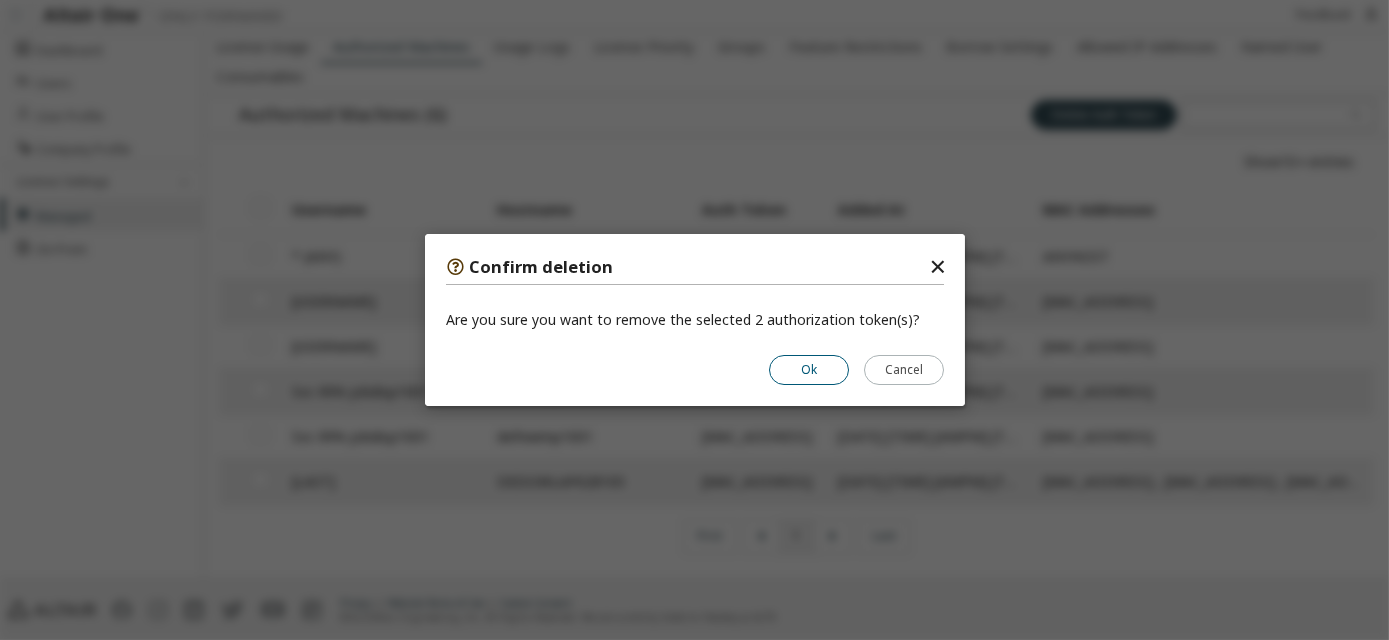 click on "Ok" at bounding box center [809, 370] 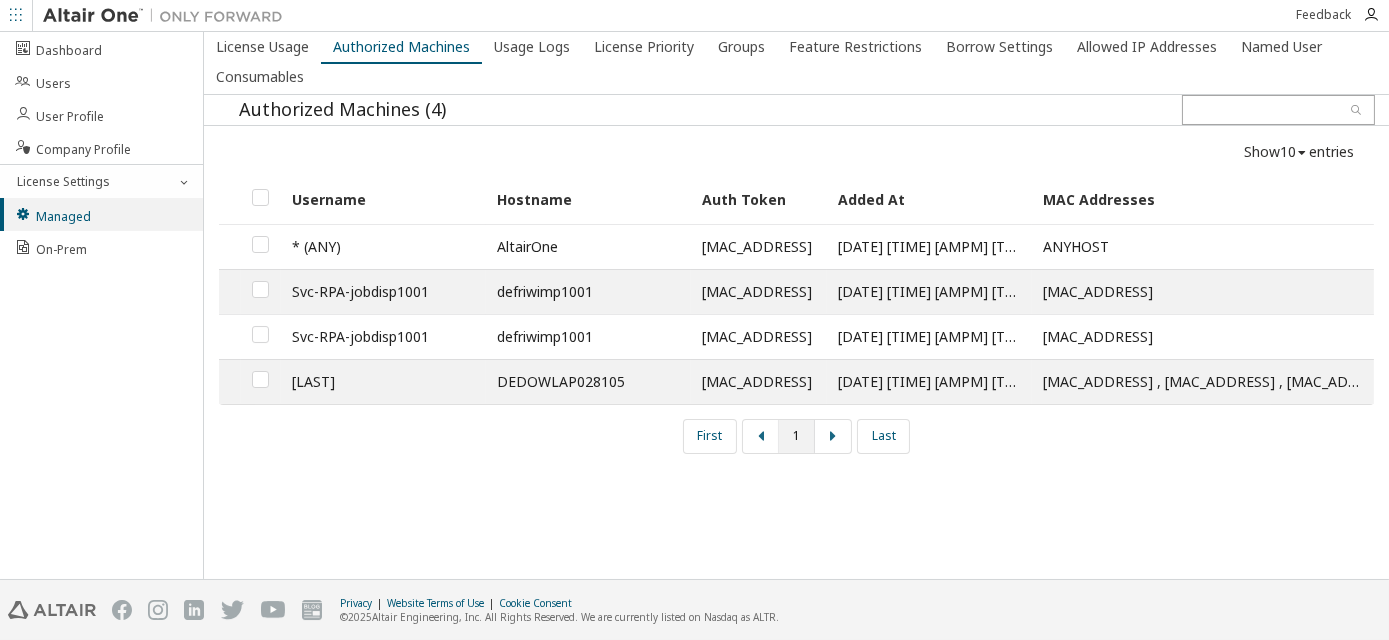 click on "9937...1e24" at bounding box center [759, 247] 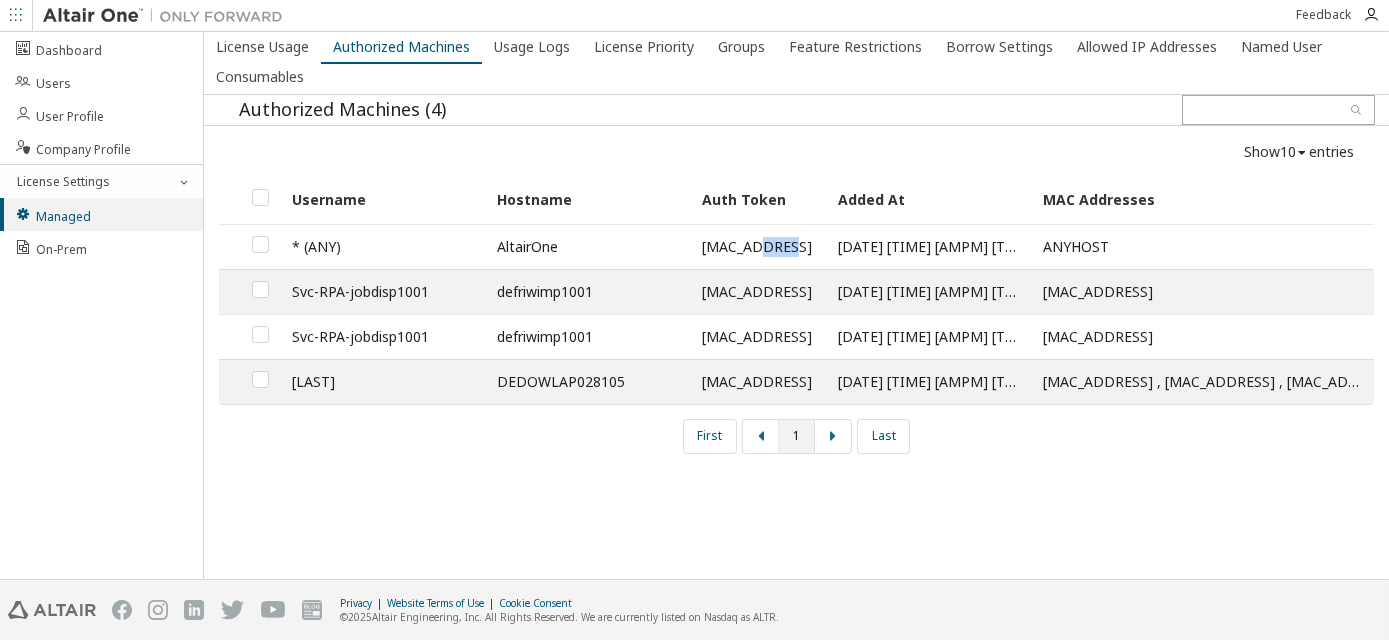 click on "9937...1e24" at bounding box center [759, 247] 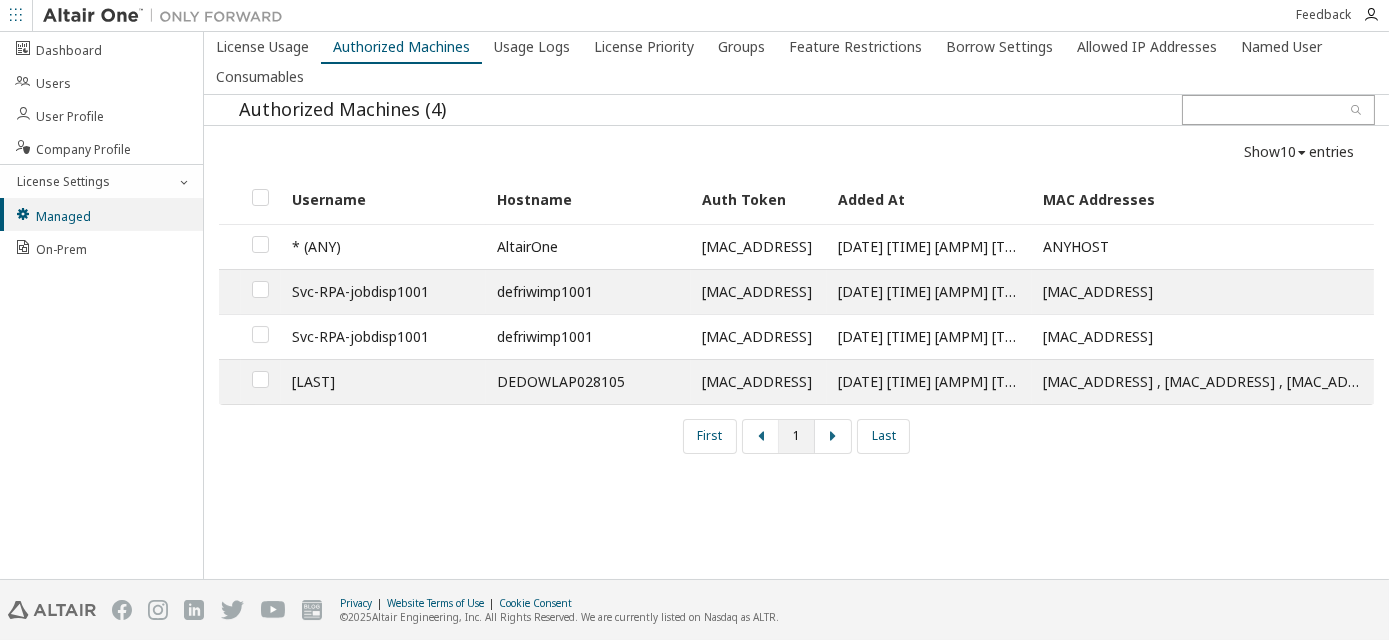 click on "Svc-RPA-jobdisp1001" at bounding box center (383, 291) 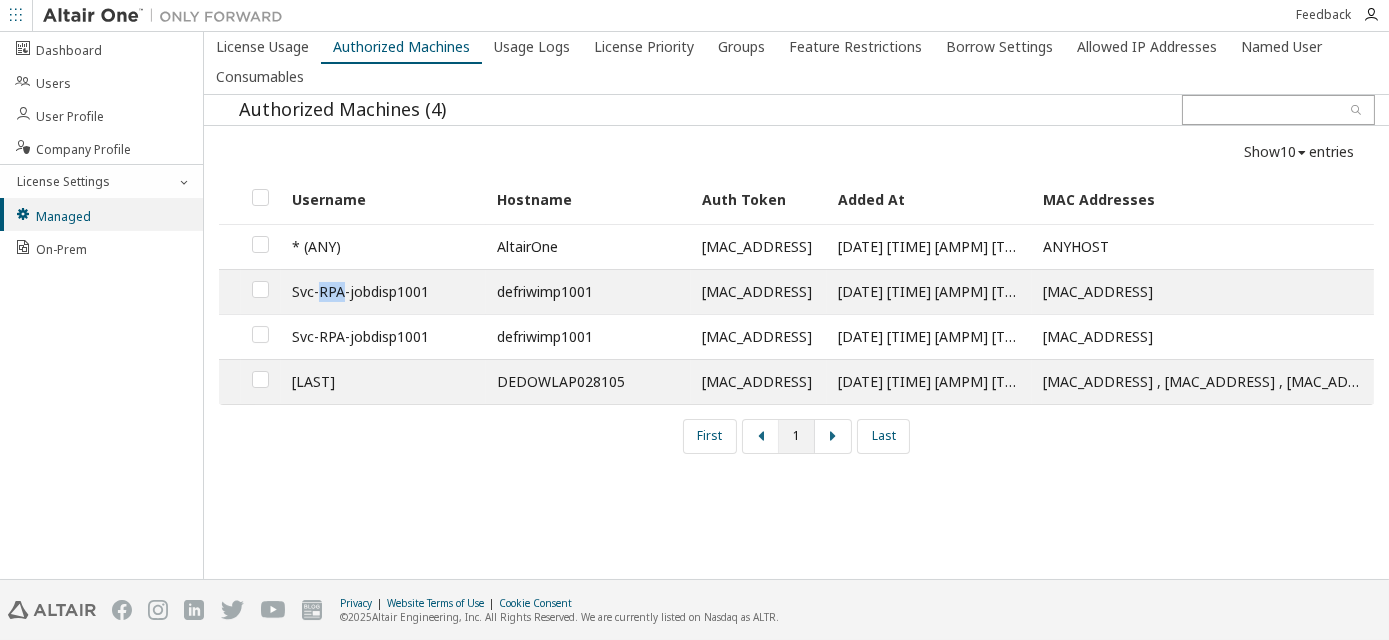 click on "Svc-RPA-jobdisp1001" at bounding box center [383, 291] 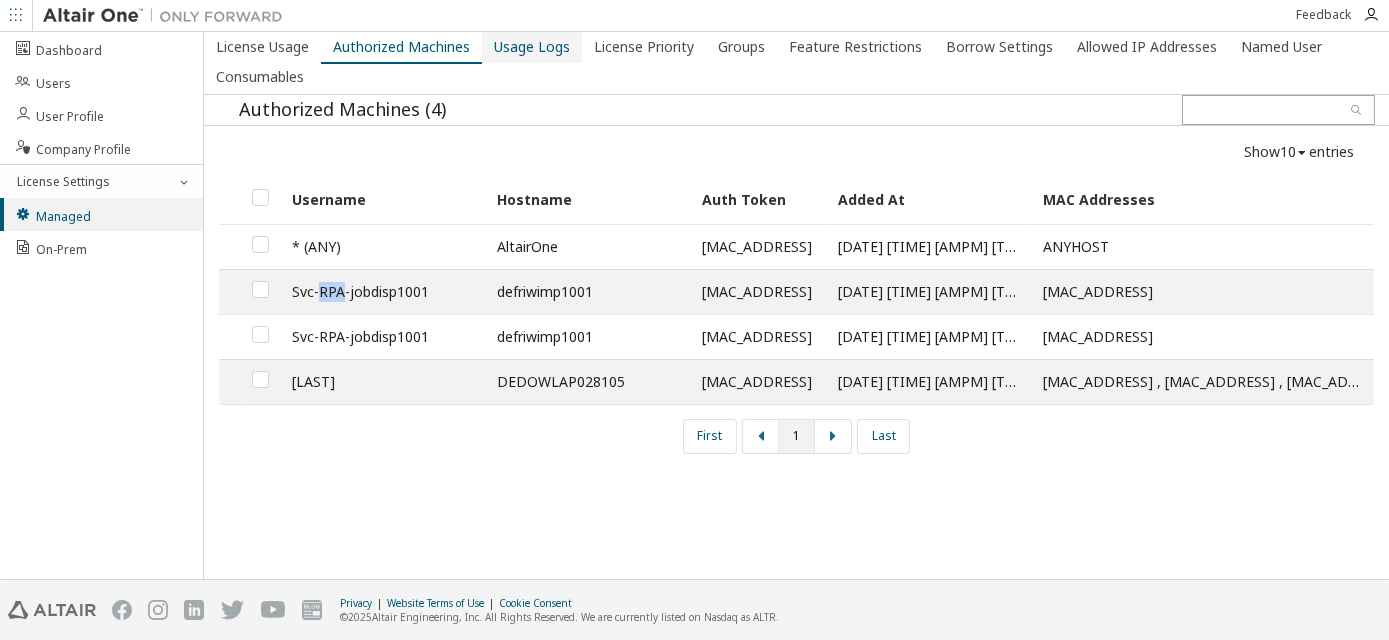 click on "Usage Logs" at bounding box center [532, 47] 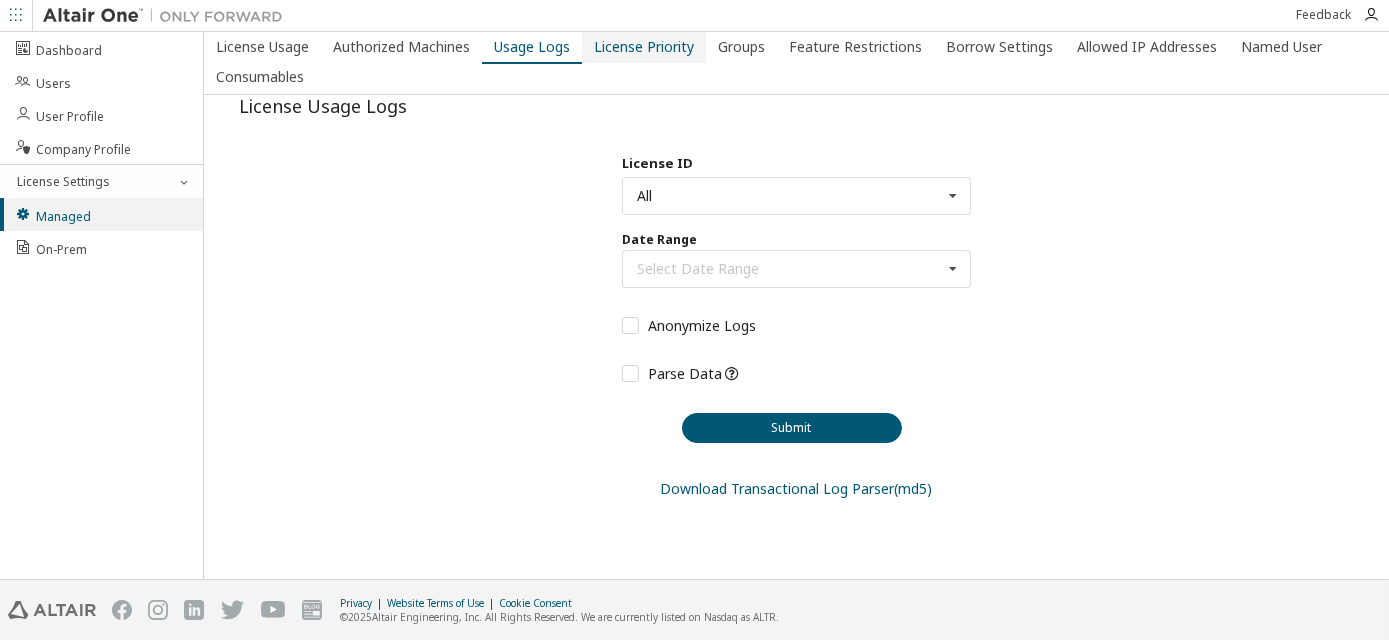 click on "License Priority" at bounding box center [644, 47] 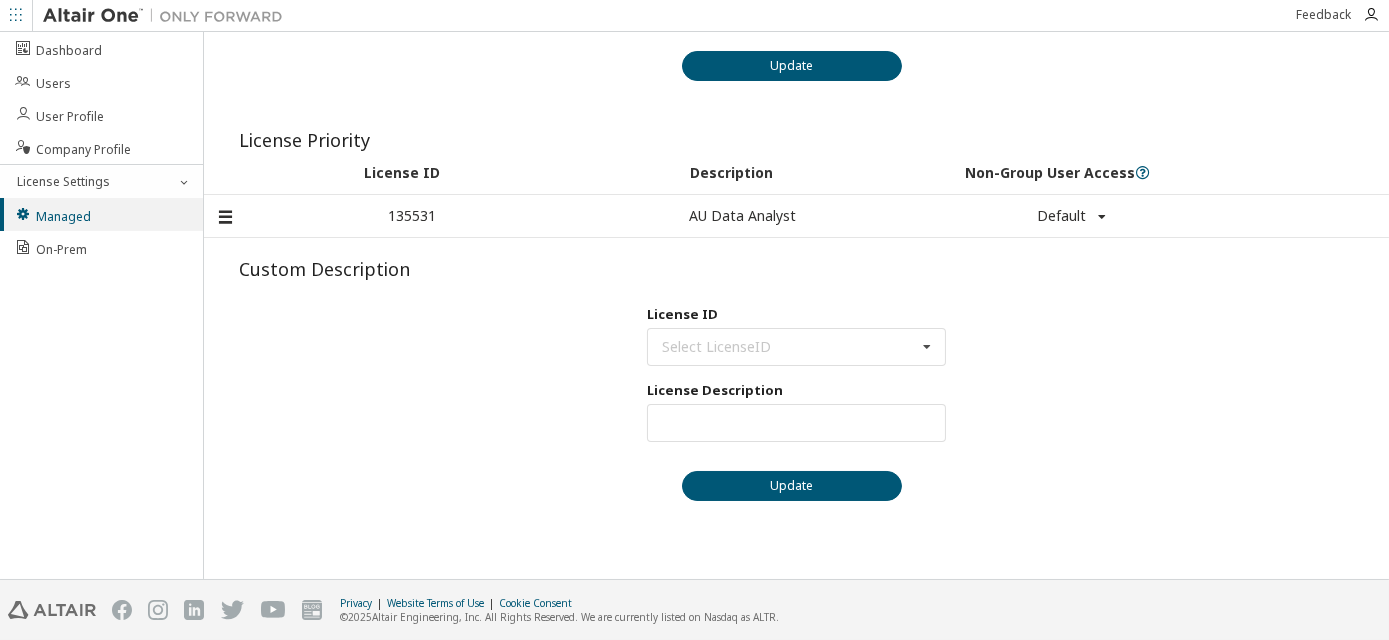scroll, scrollTop: 181, scrollLeft: 0, axis: vertical 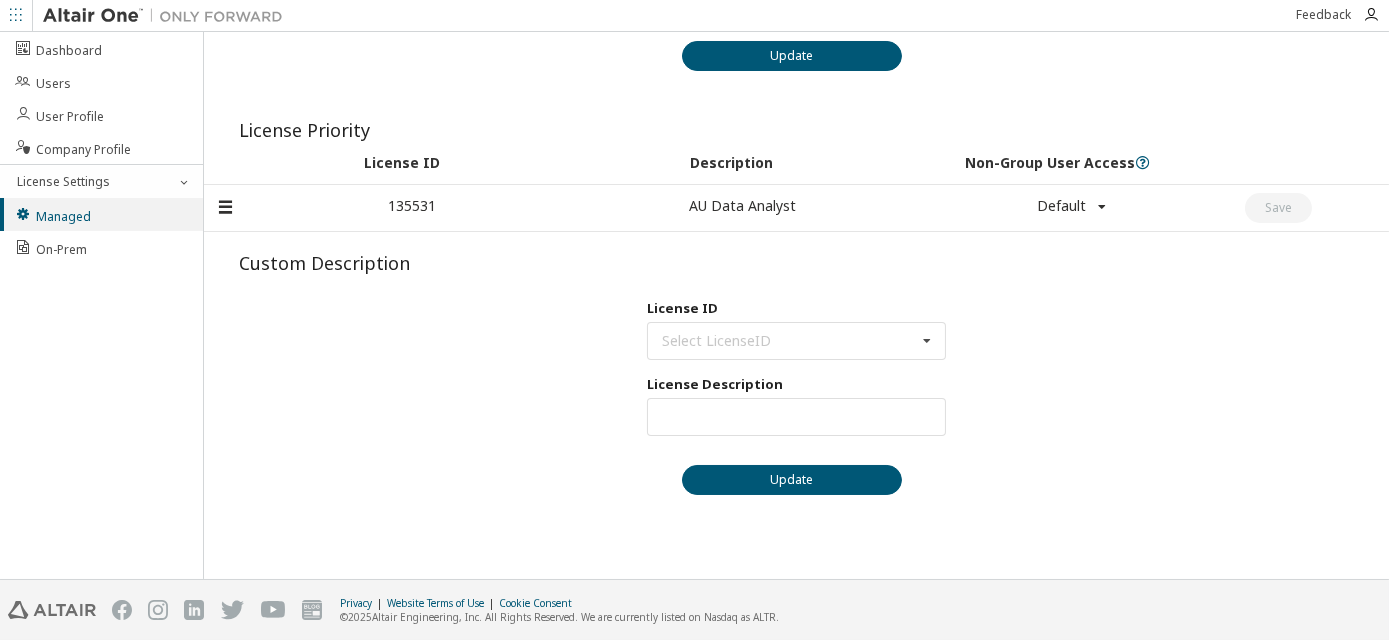 click on "Default Default True False" at bounding box center (1072, 208) 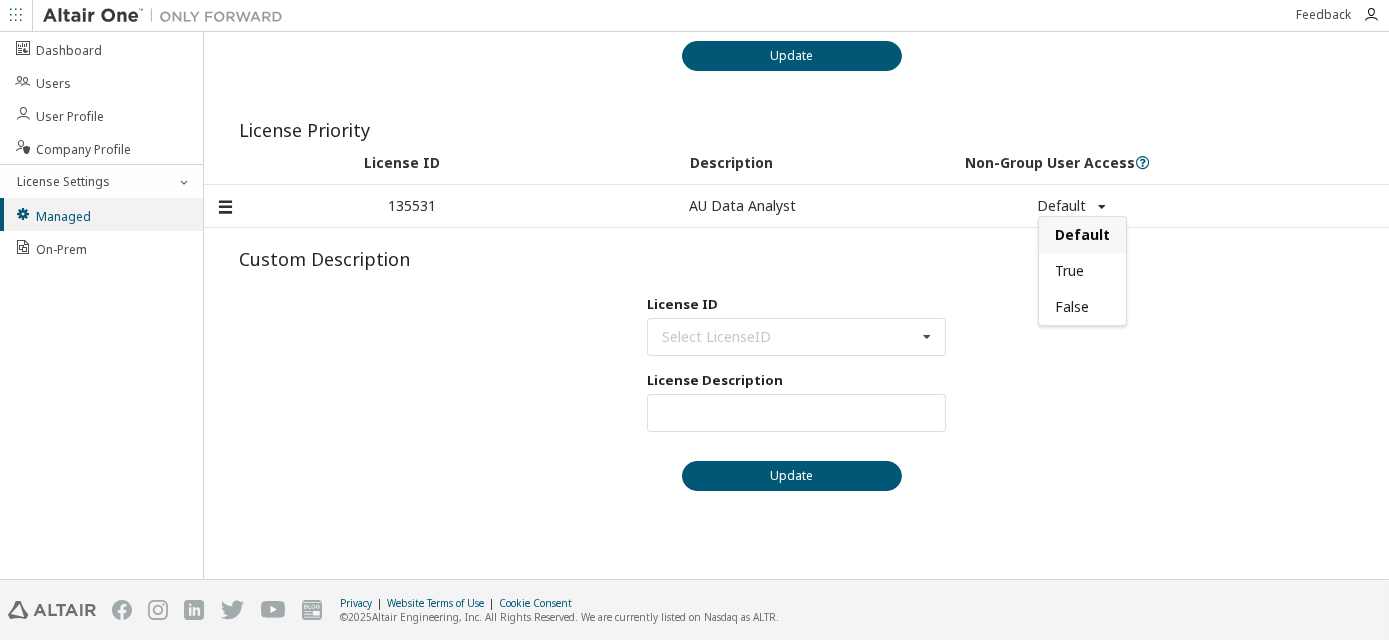 click on "License Behavior Non-group users can access licenses (default) Update License Priority License ID Description Non-Group User Access  135531 AU Data Analyst  Default Default True False Custom Description License ID Select LicenseID 135531 - AU Data Analyst  License Description Max Units:  Update" at bounding box center [796, 173] 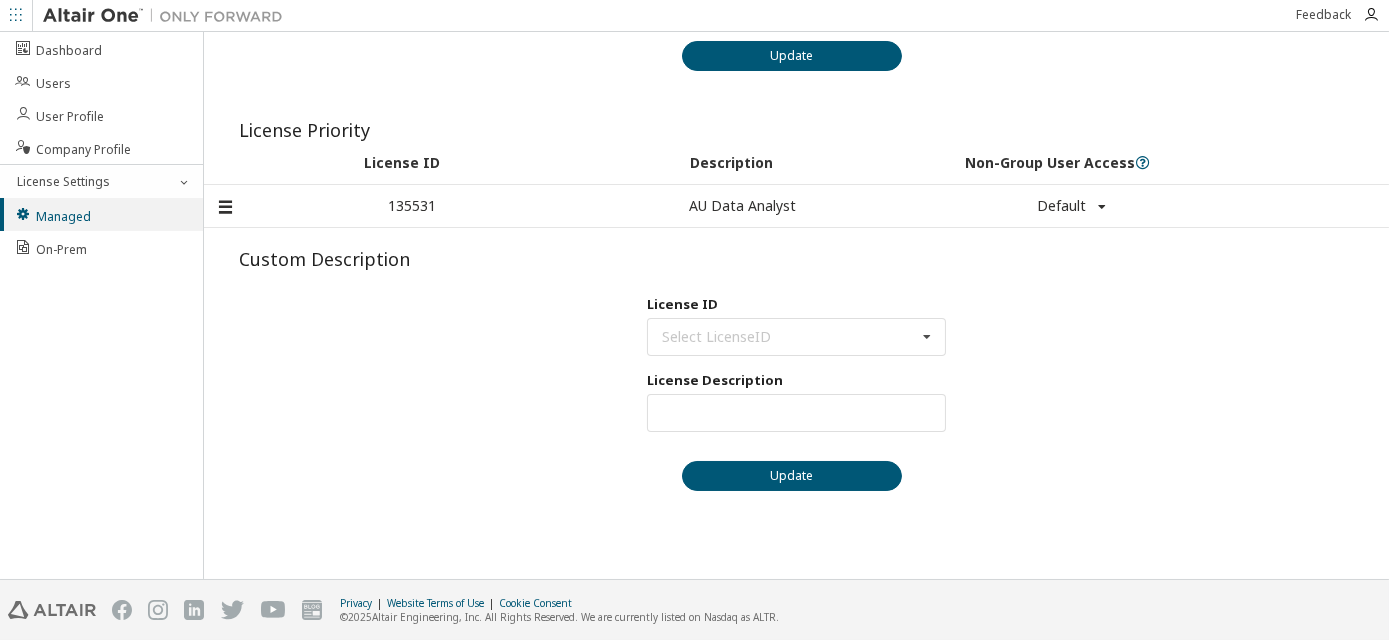 scroll, scrollTop: 0, scrollLeft: 0, axis: both 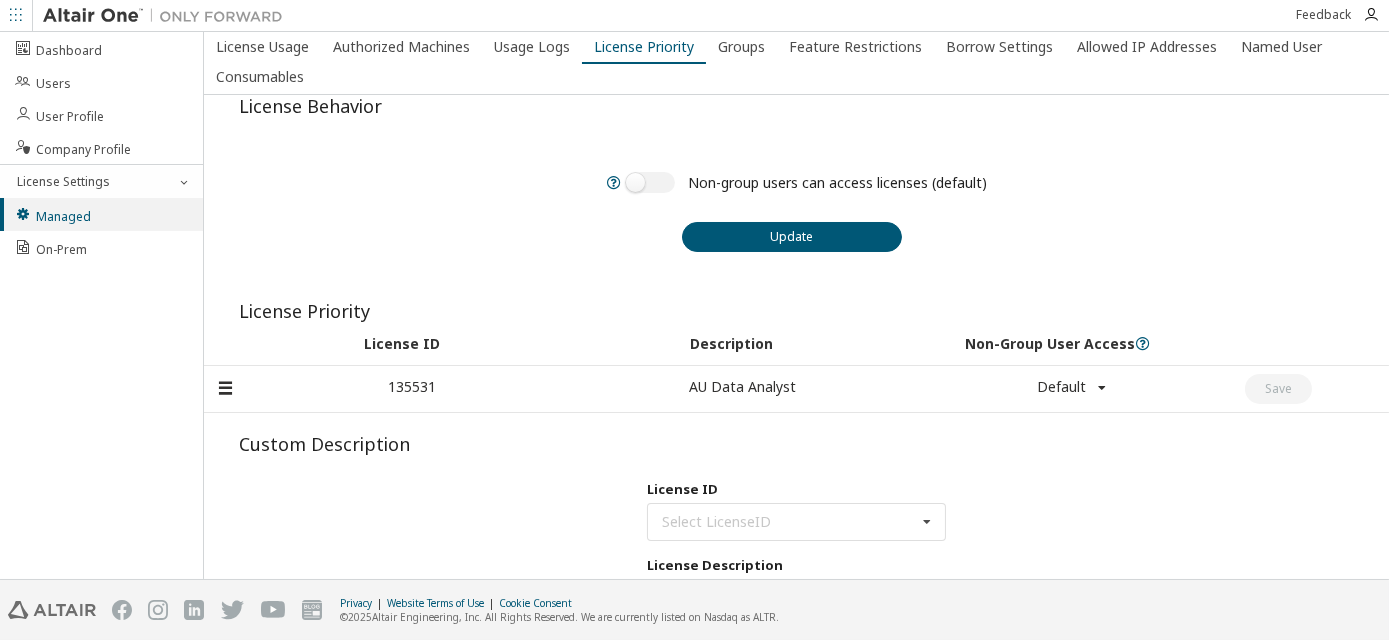 click at bounding box center [224, 377] 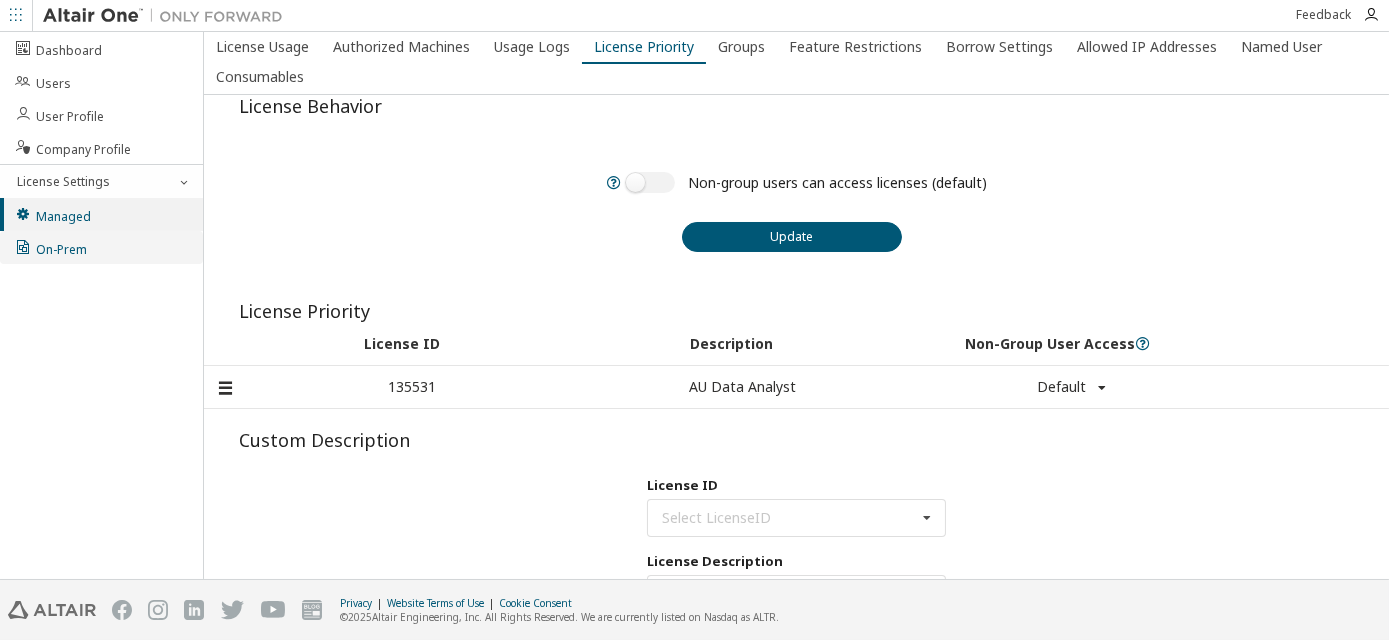 click on "On-Prem" at bounding box center (50, 247) 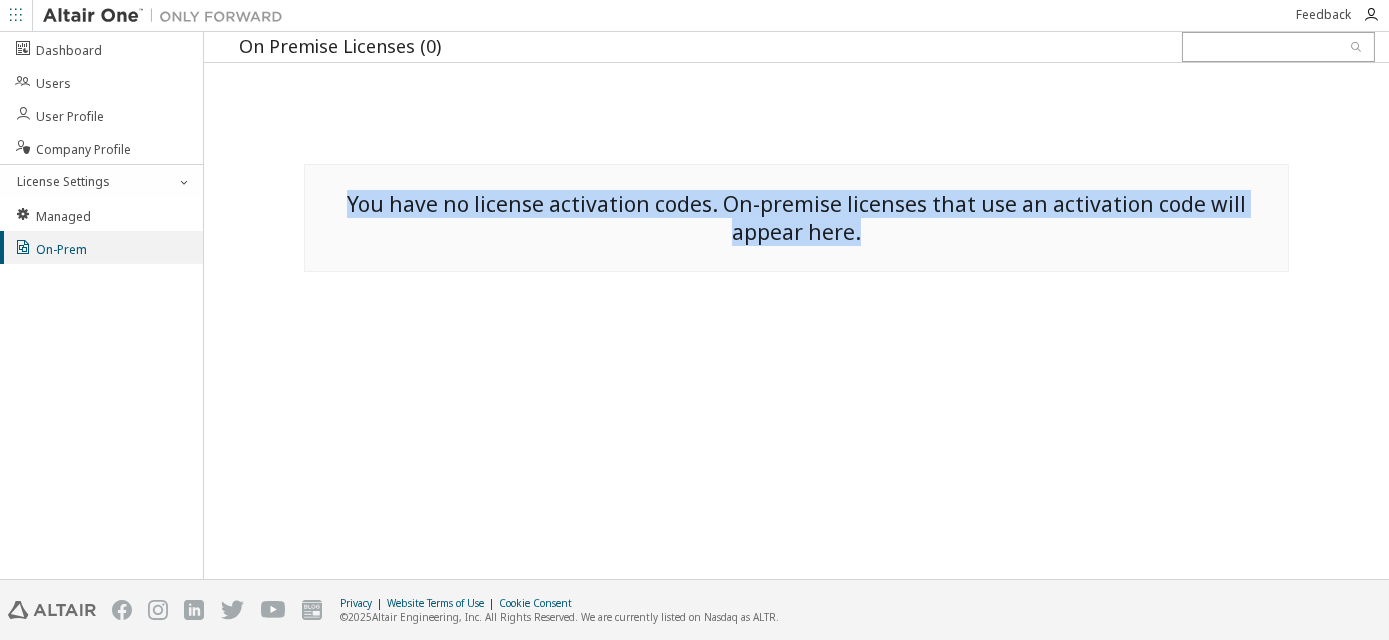 drag, startPoint x: 344, startPoint y: 205, endPoint x: 992, endPoint y: 233, distance: 648.6047 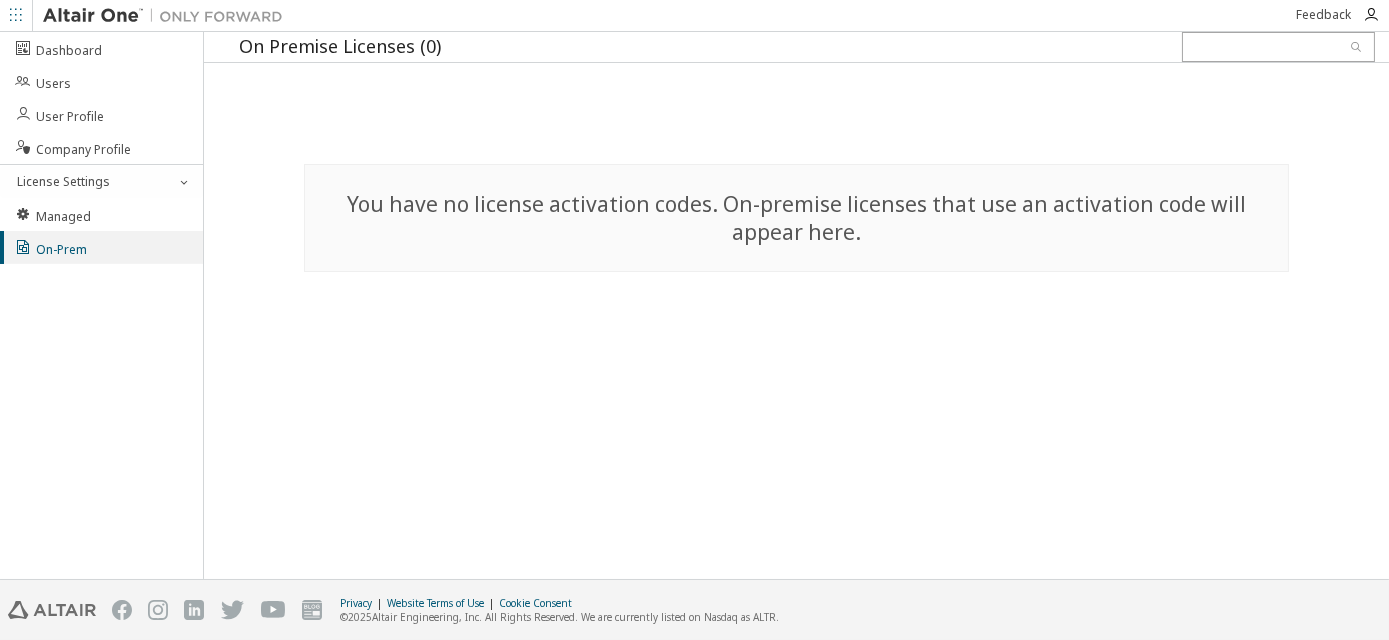 click on "You have no license activation codes. On-premise licenses that use an activation code will appear here." at bounding box center (796, 218) 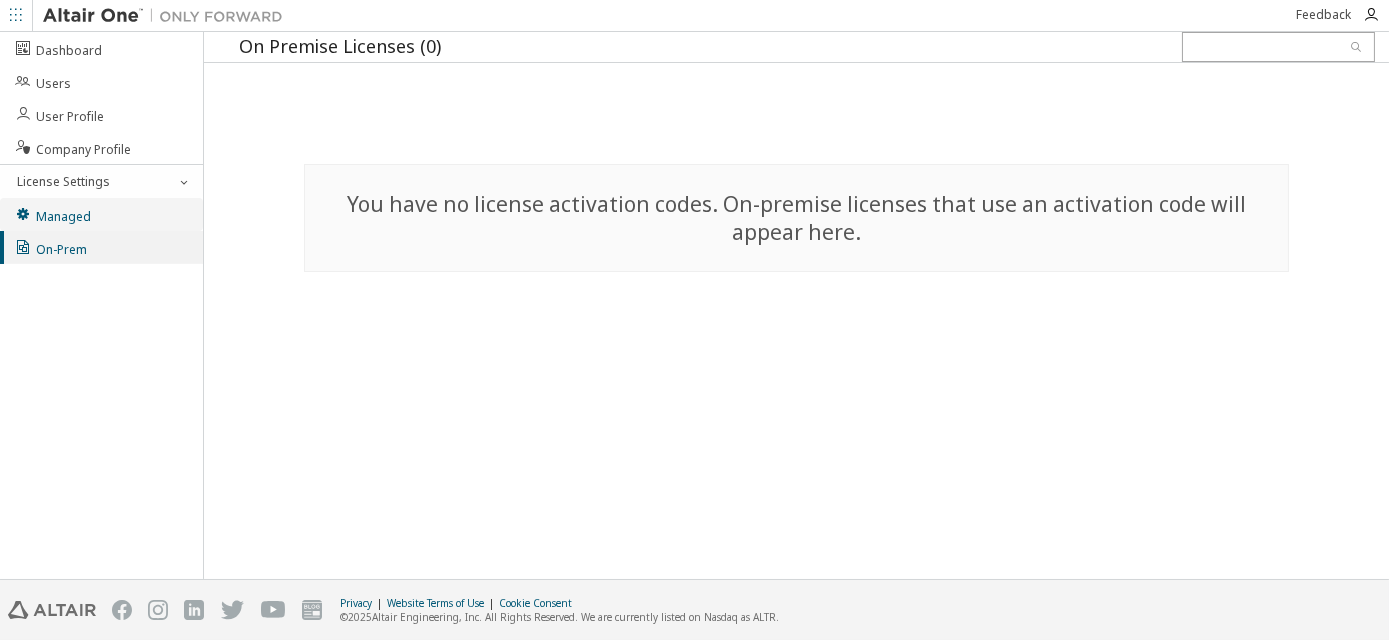 click on "Managed" at bounding box center (52, 214) 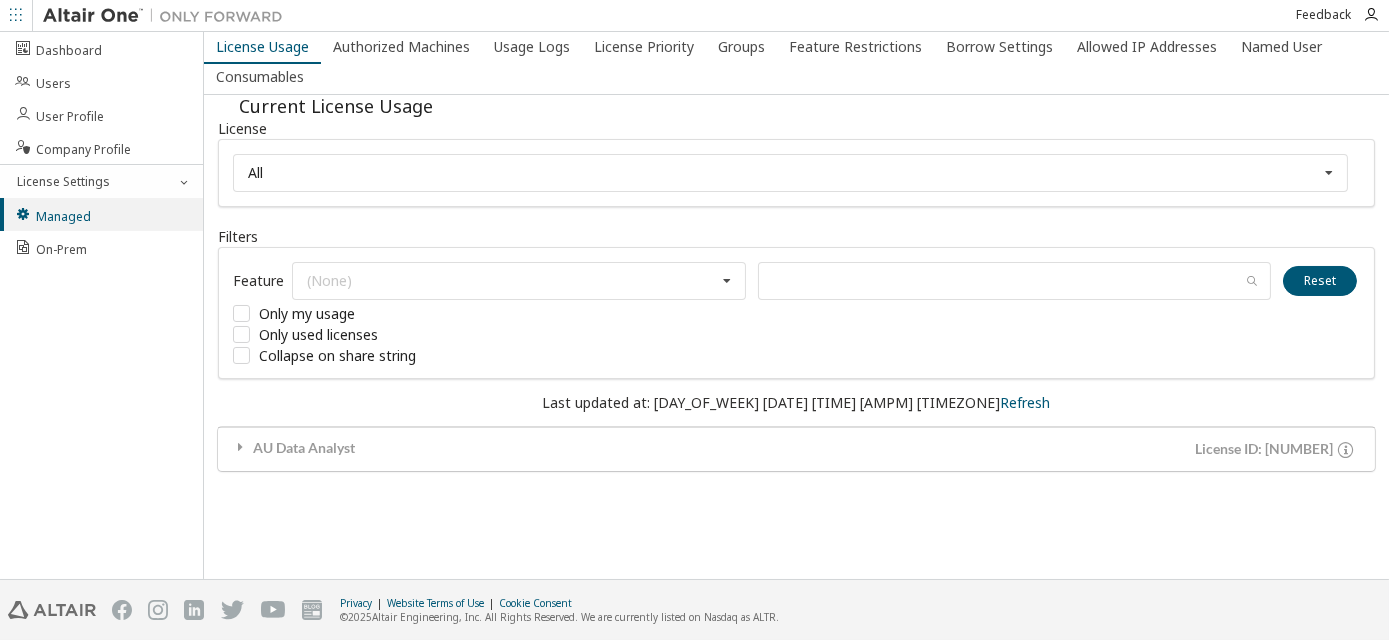 click on "Feedback" at bounding box center (1323, 15) 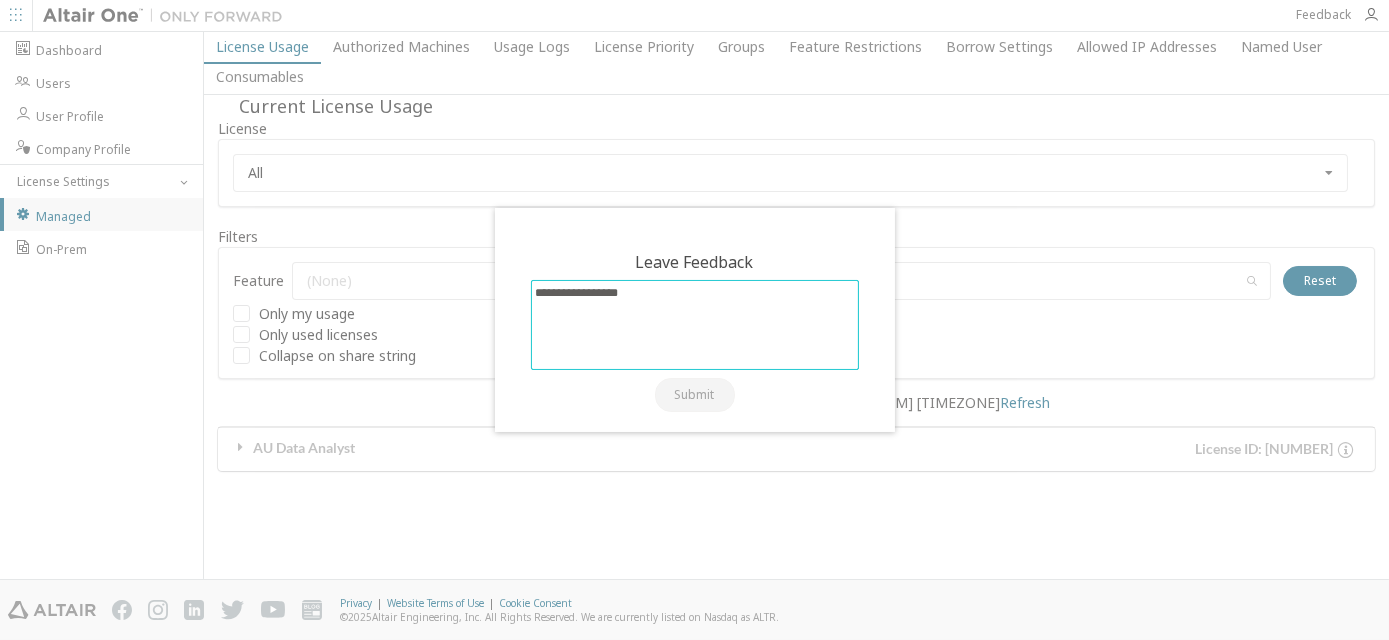 click at bounding box center [694, 320] 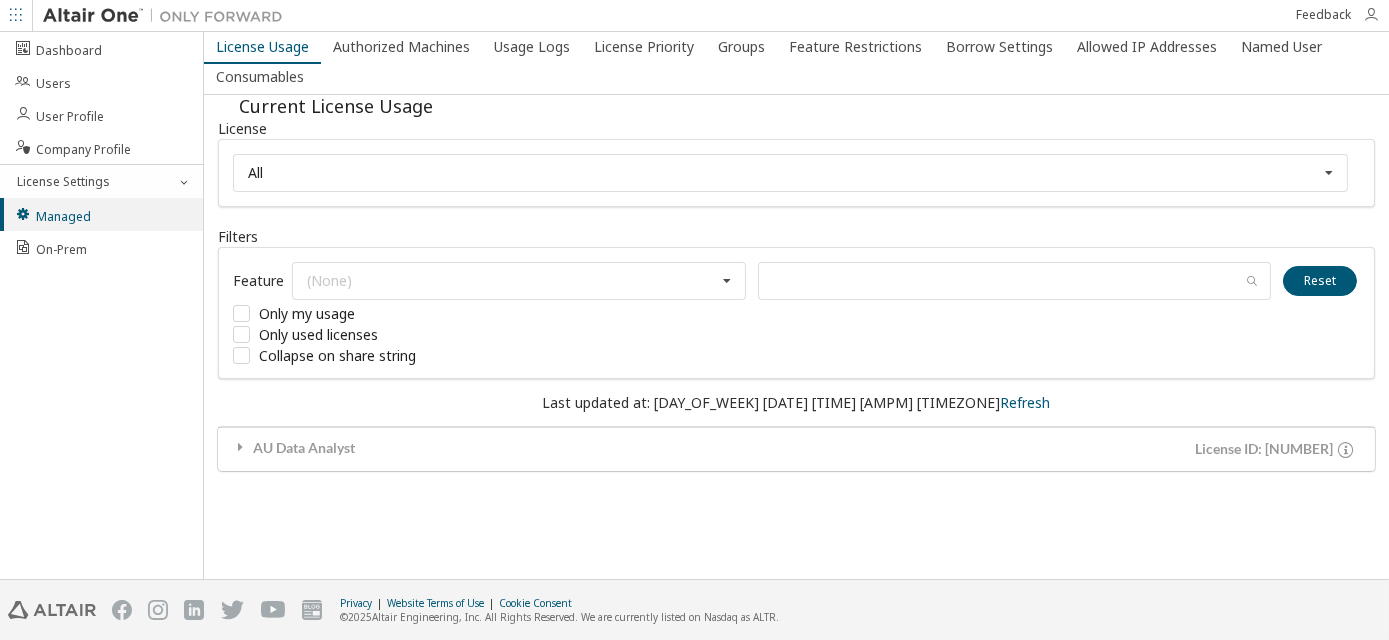 click at bounding box center [1371, 15] 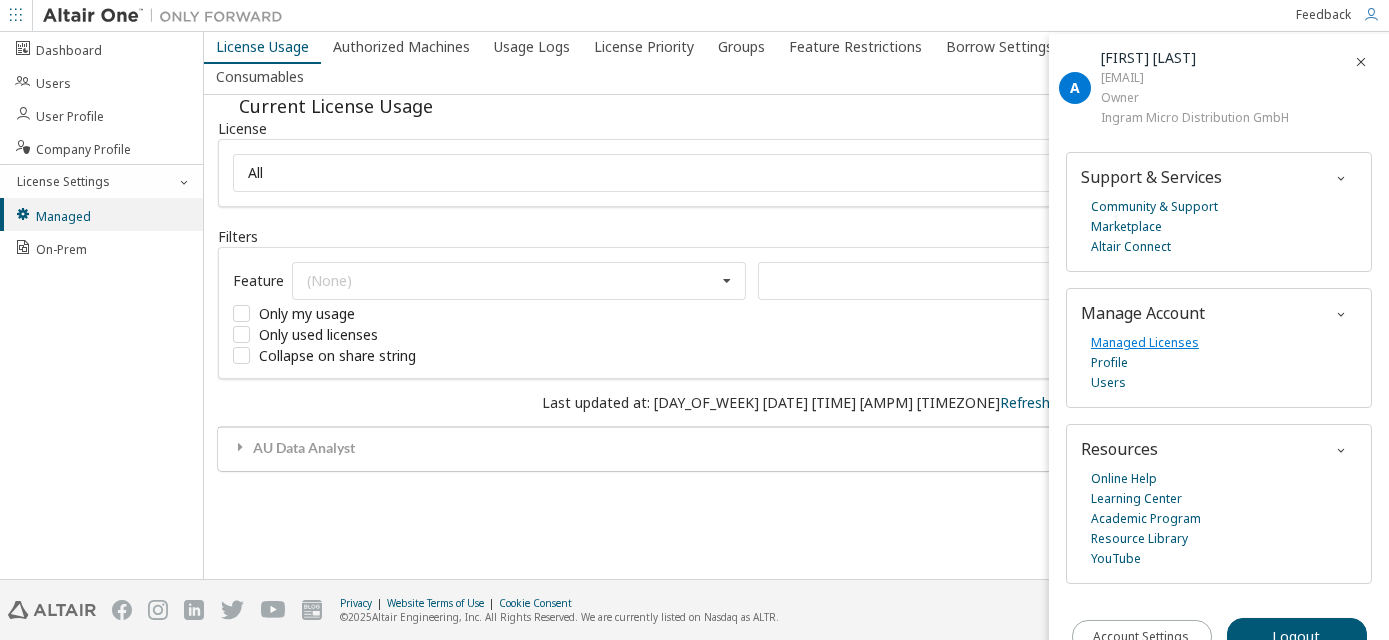 click on "Managed Licenses" at bounding box center [1145, 343] 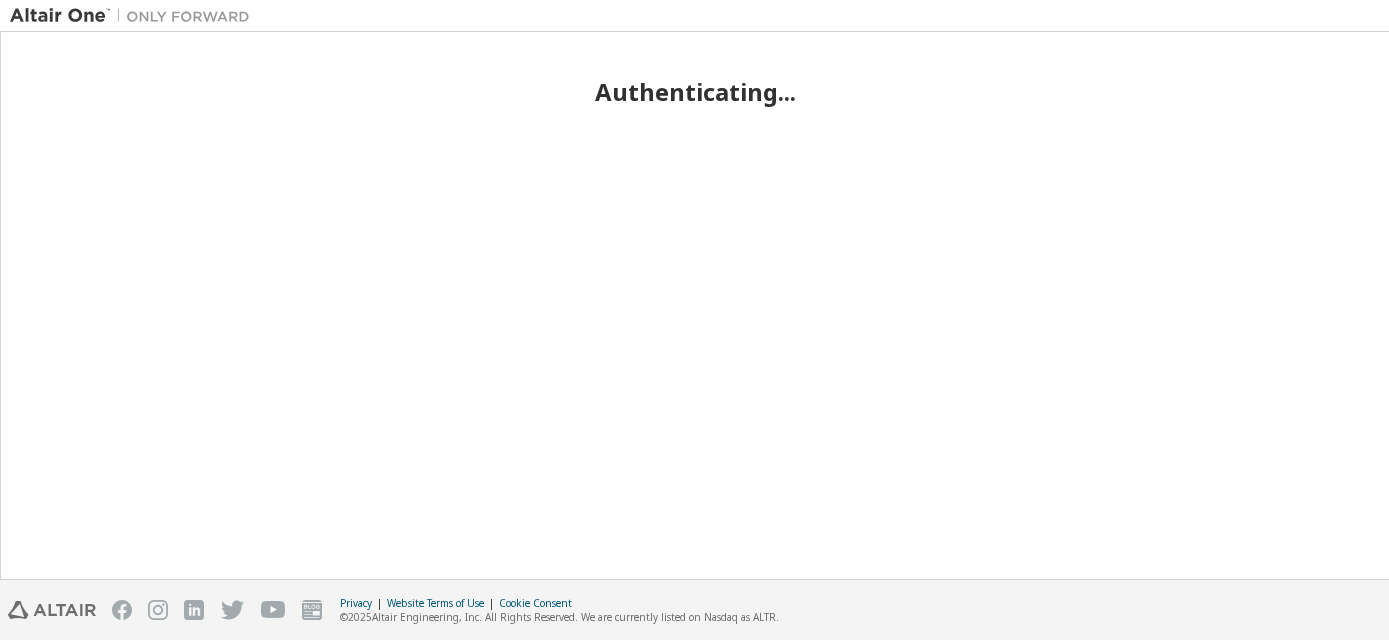 scroll, scrollTop: 0, scrollLeft: 0, axis: both 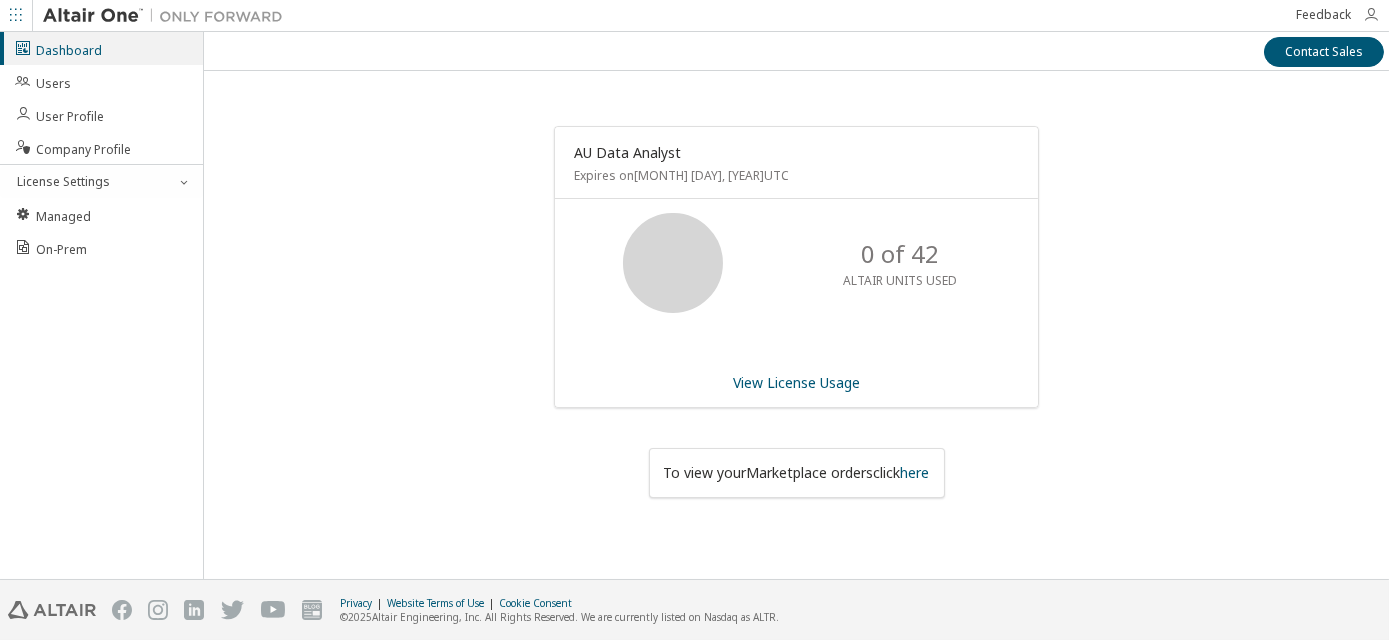 click at bounding box center [1371, 15] 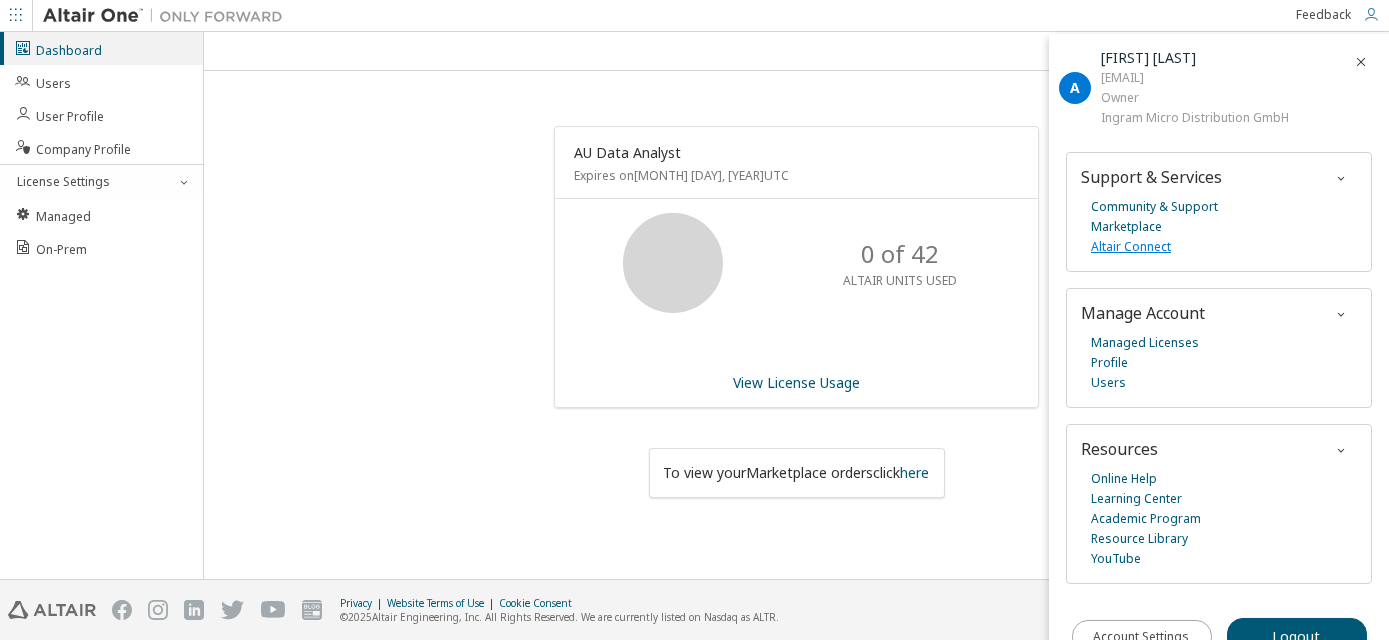 click on "Altair Connect" at bounding box center [1131, 247] 